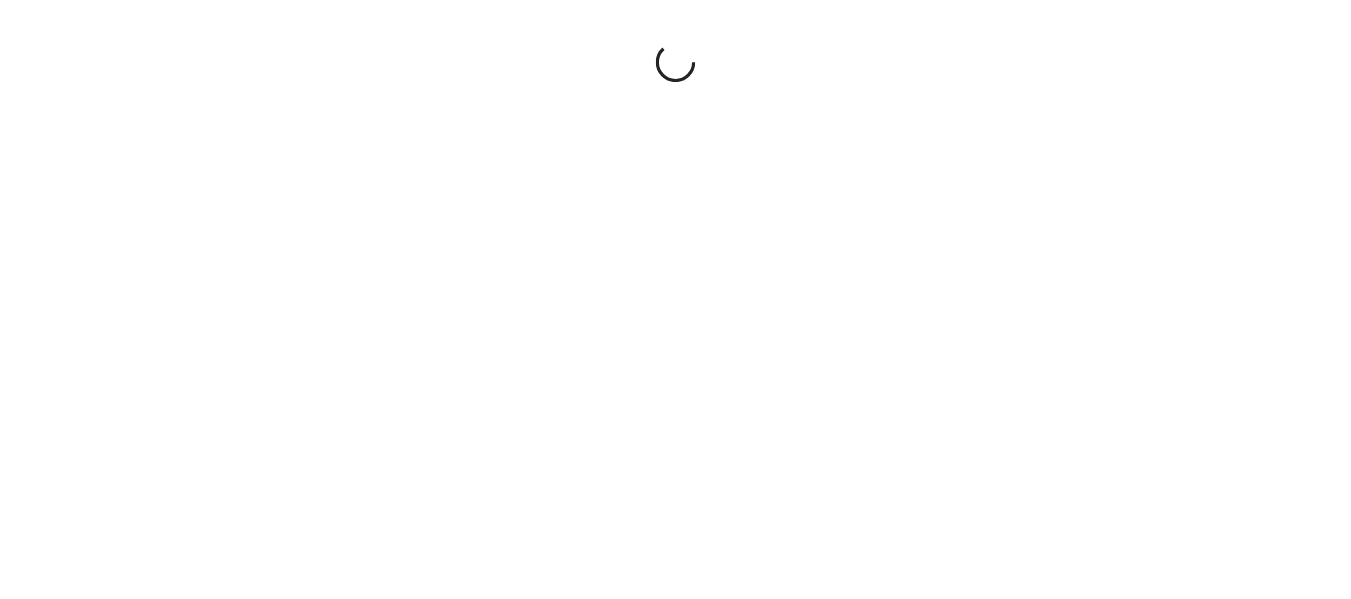 scroll, scrollTop: 0, scrollLeft: 0, axis: both 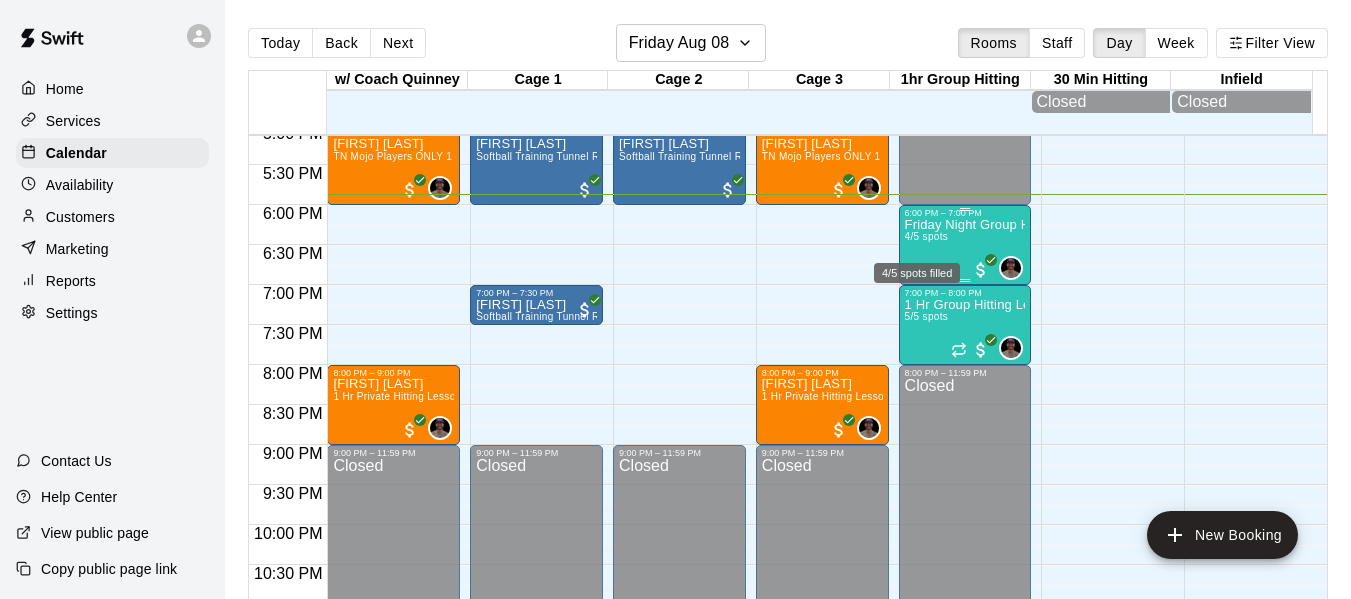 click on "4/5 spots" at bounding box center [927, 236] 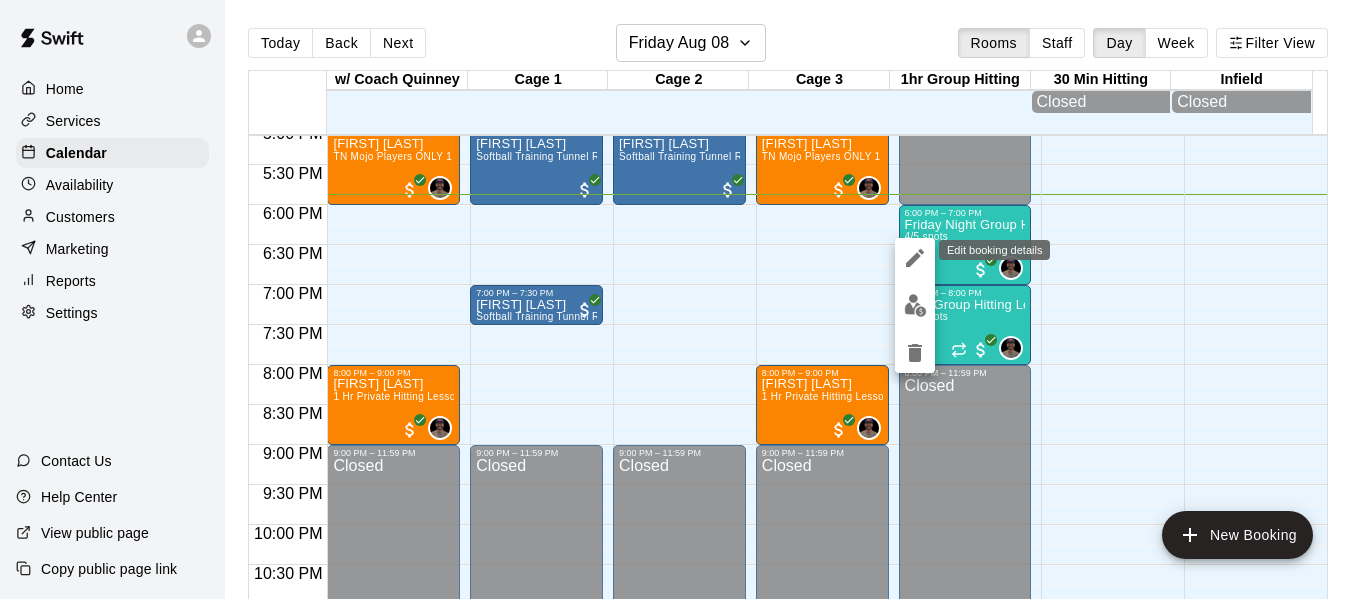 click 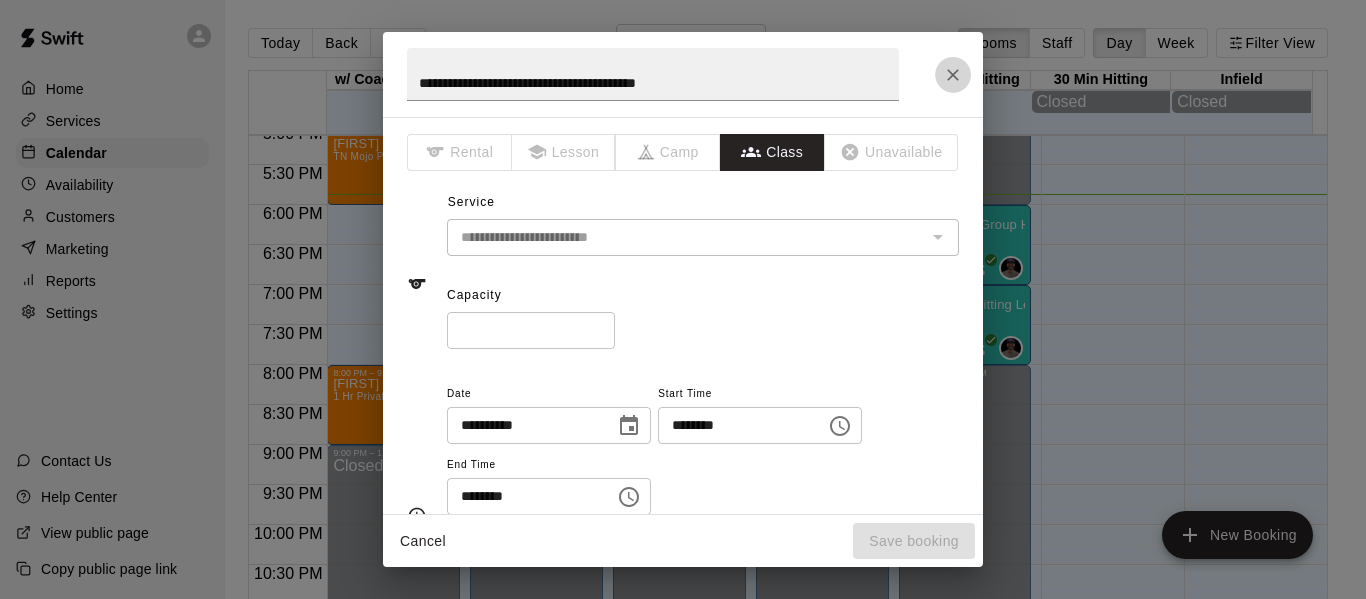 click at bounding box center [953, 75] 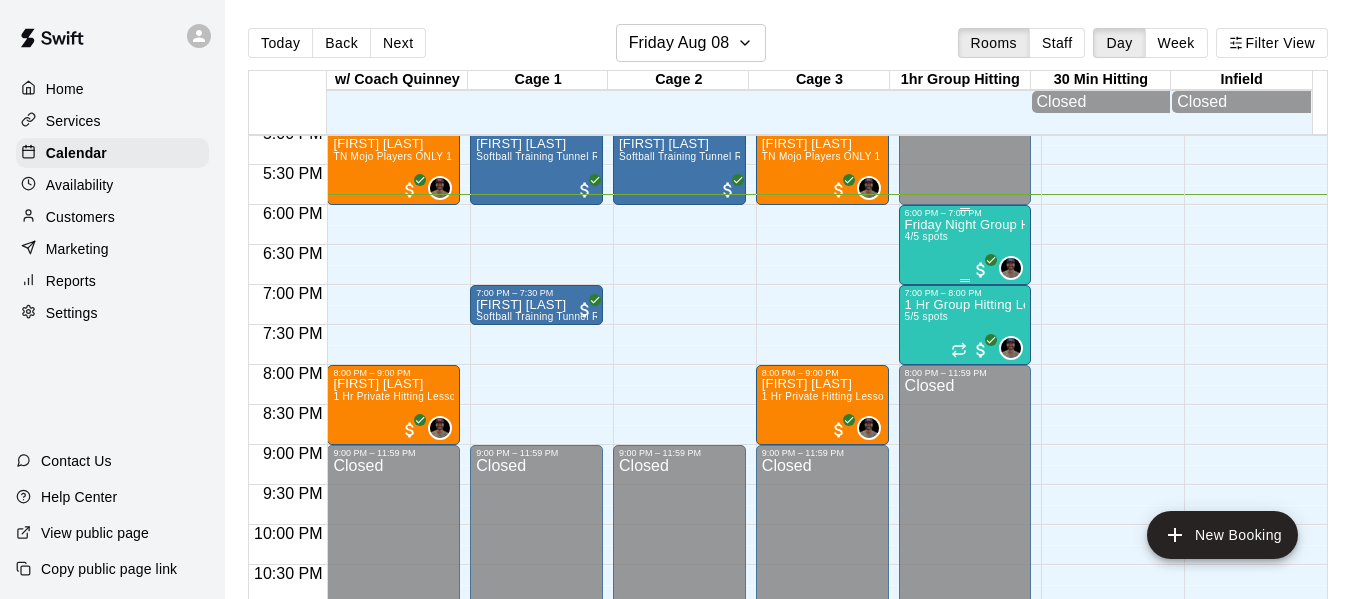 click on "Friday Night Group Hitting High School Ages 4/5 spots" at bounding box center [965, 517] 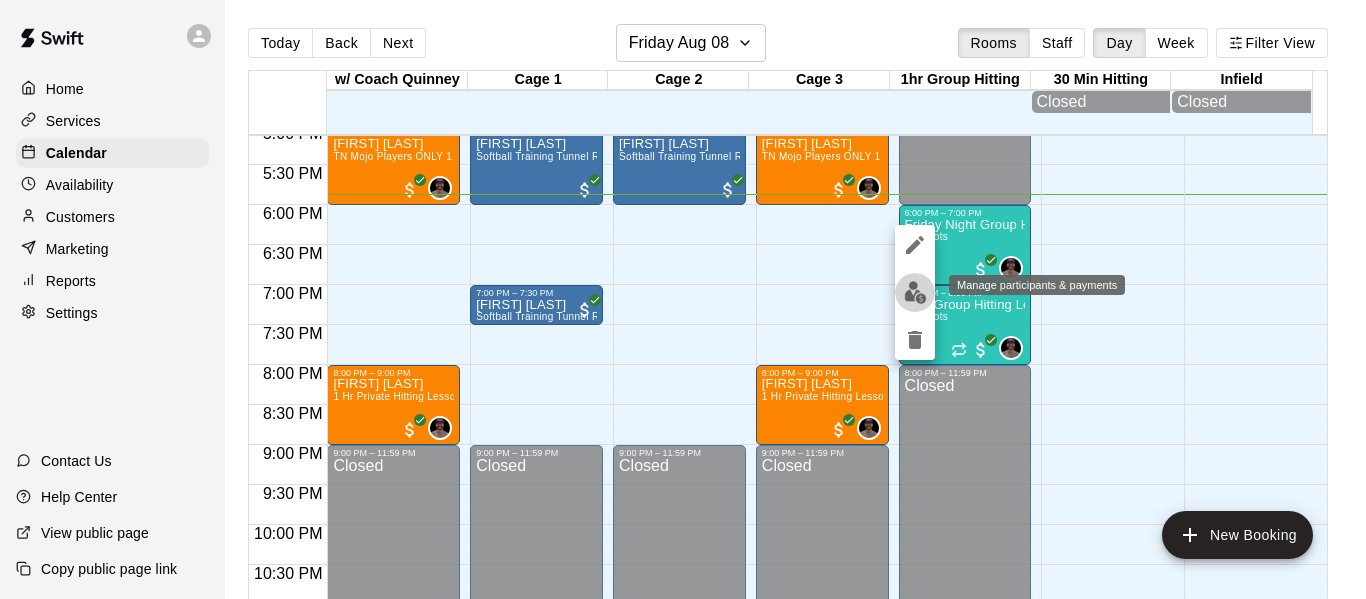 click at bounding box center (915, 292) 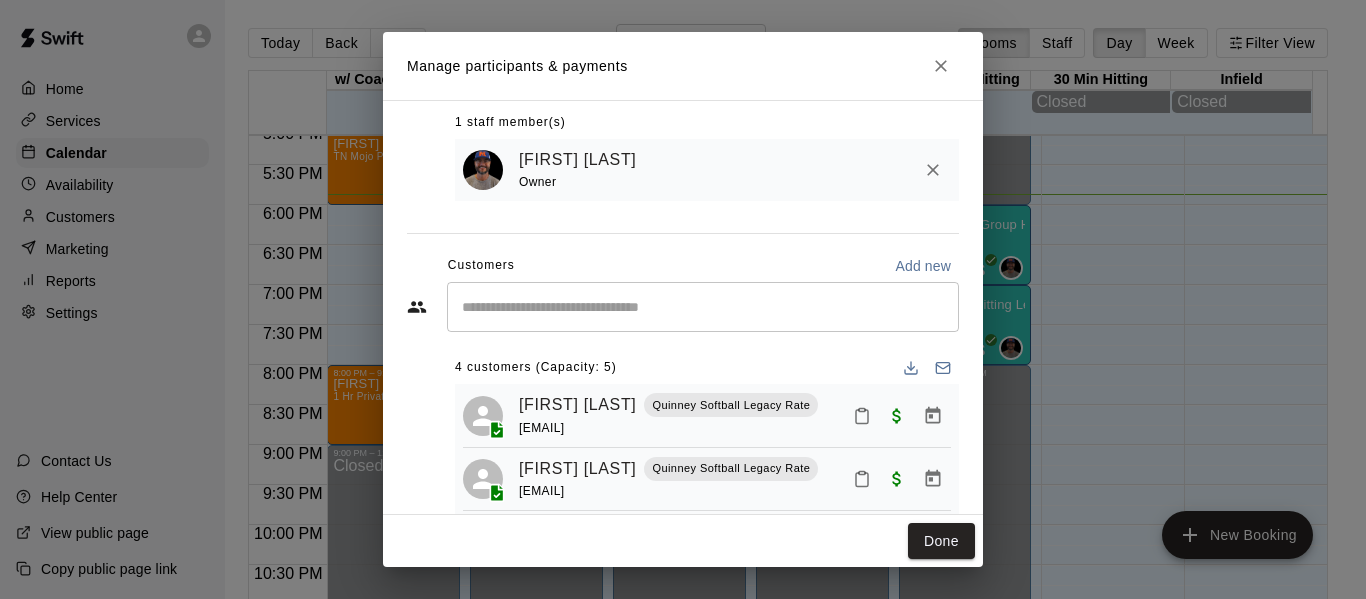 scroll, scrollTop: 133, scrollLeft: 0, axis: vertical 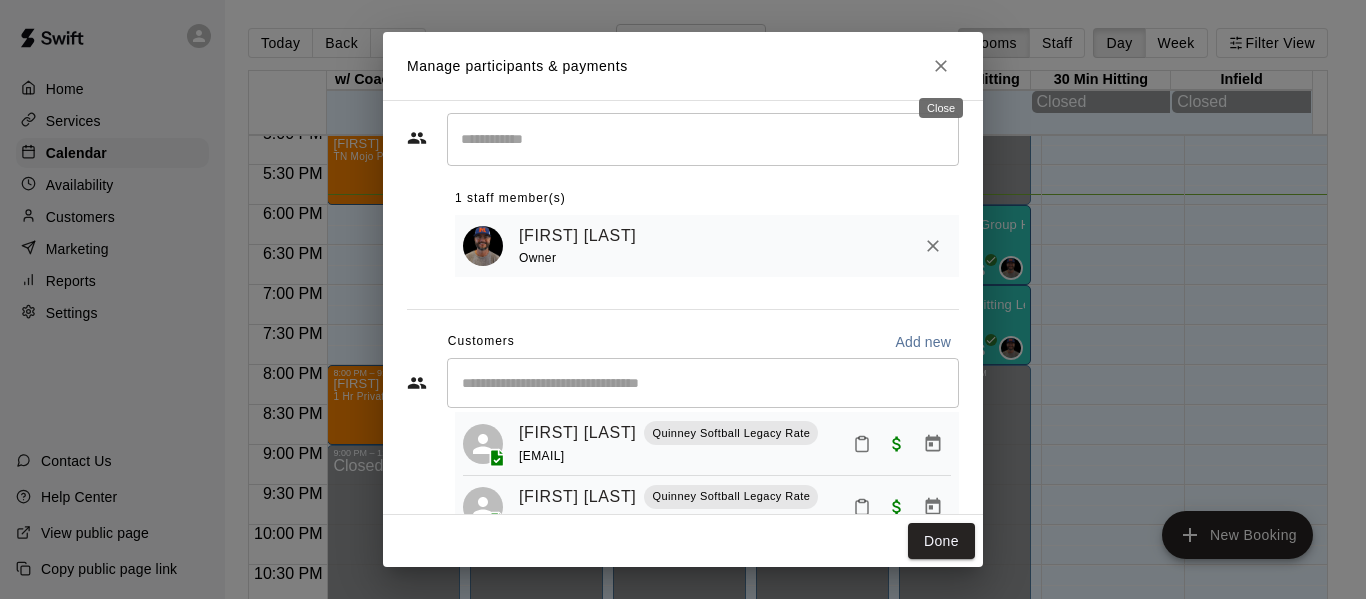 click 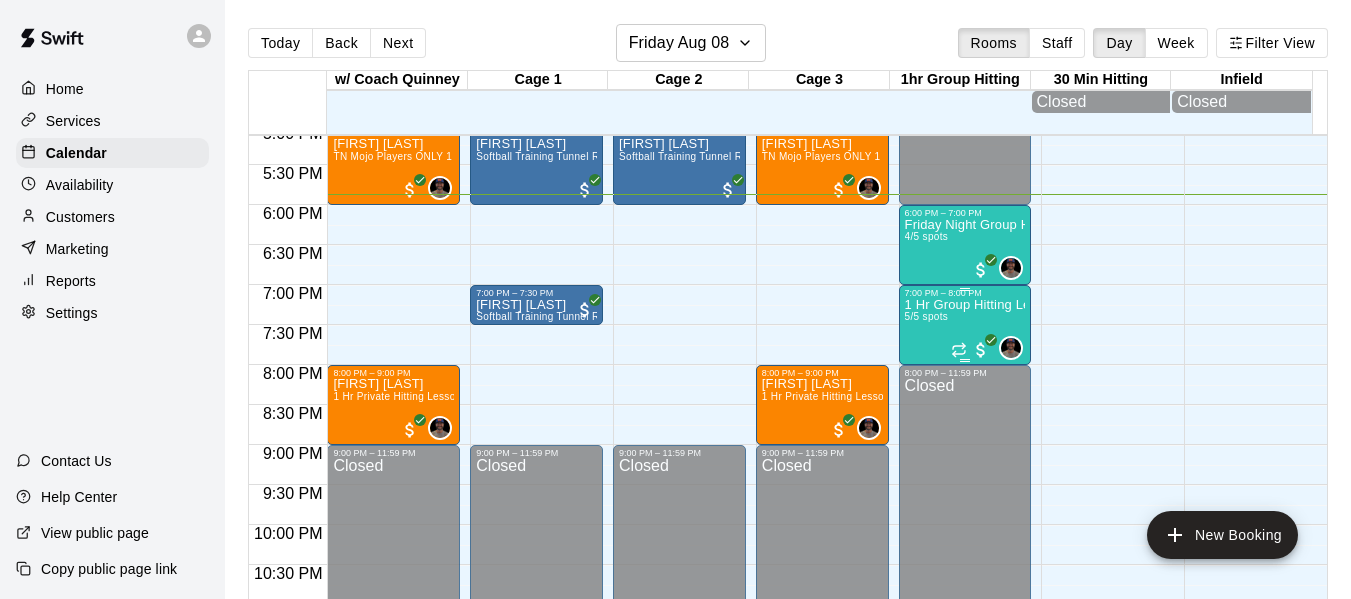 click on "1 Hr Group Hitting Lessons 12u And Older 5/5 spots" at bounding box center (965, 597) 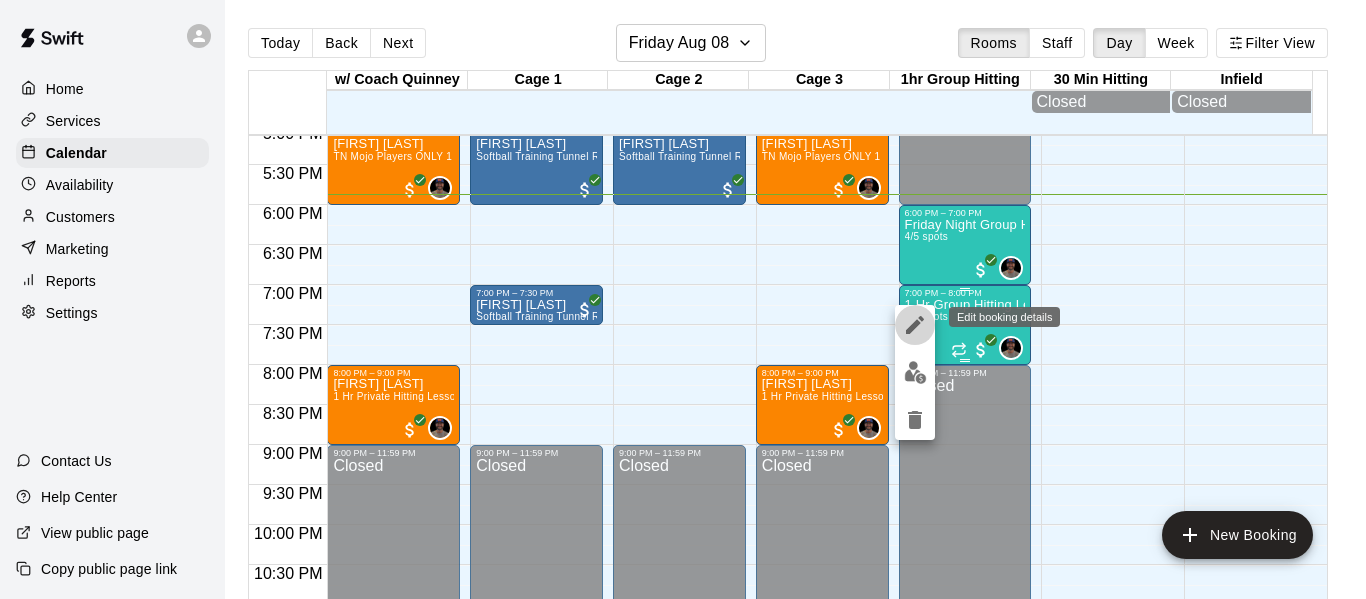 click 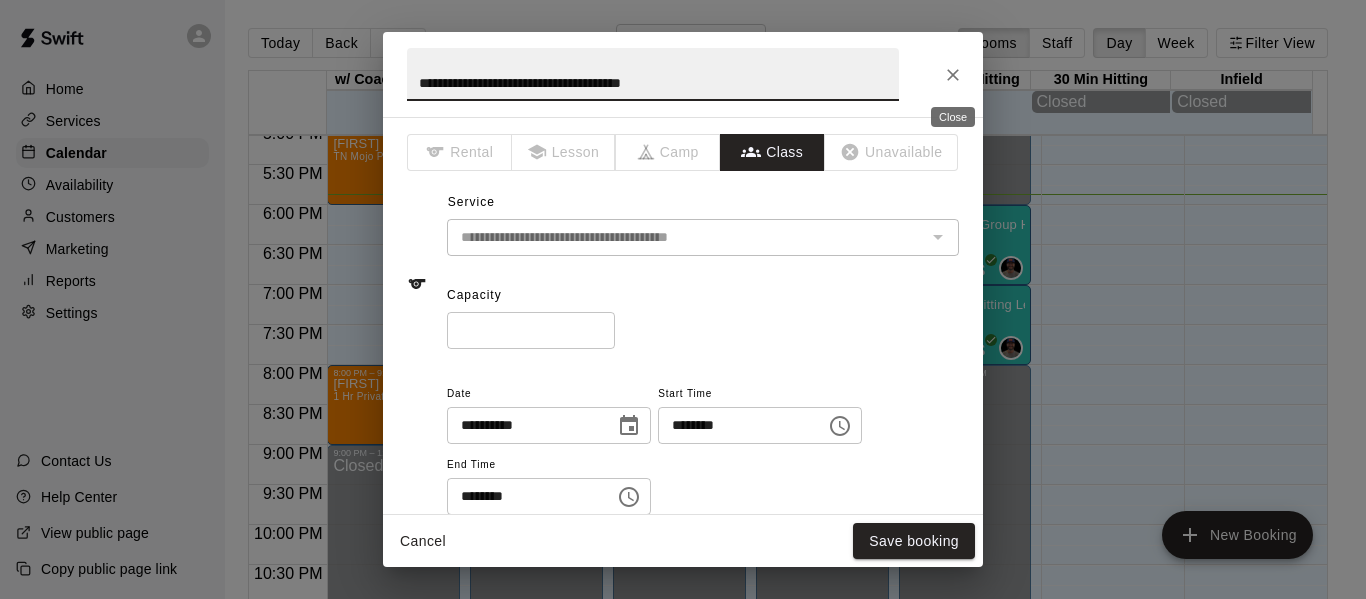 click at bounding box center (953, 75) 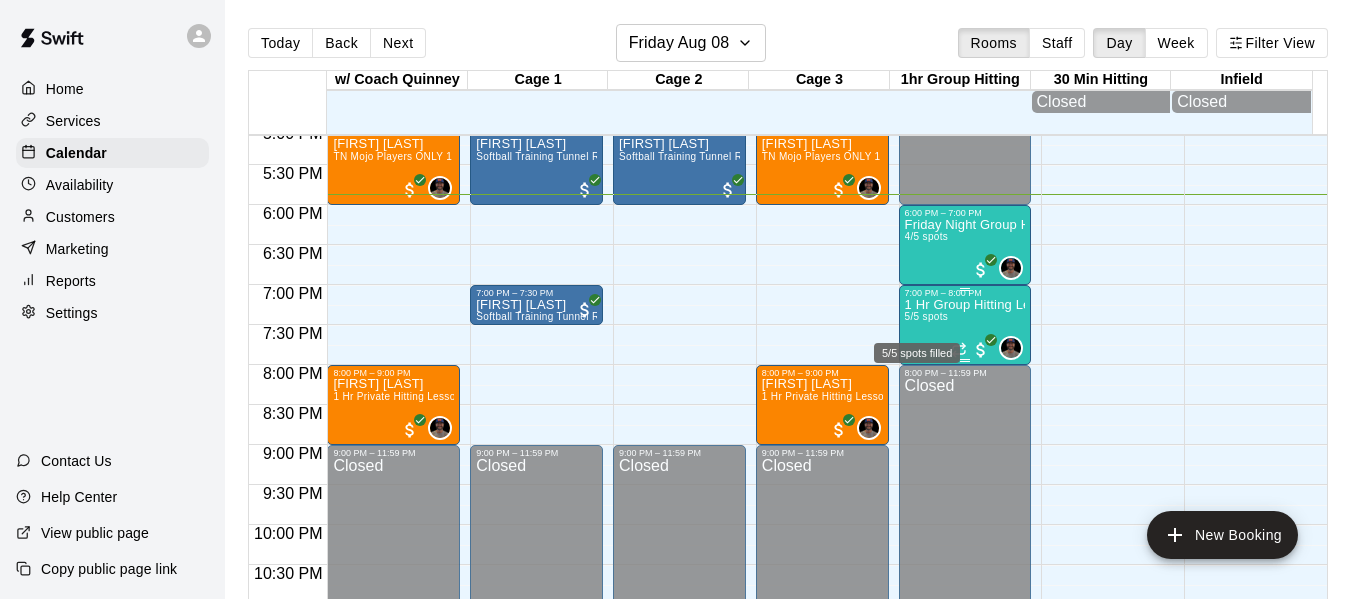 click on "5/5 spots" at bounding box center (927, 316) 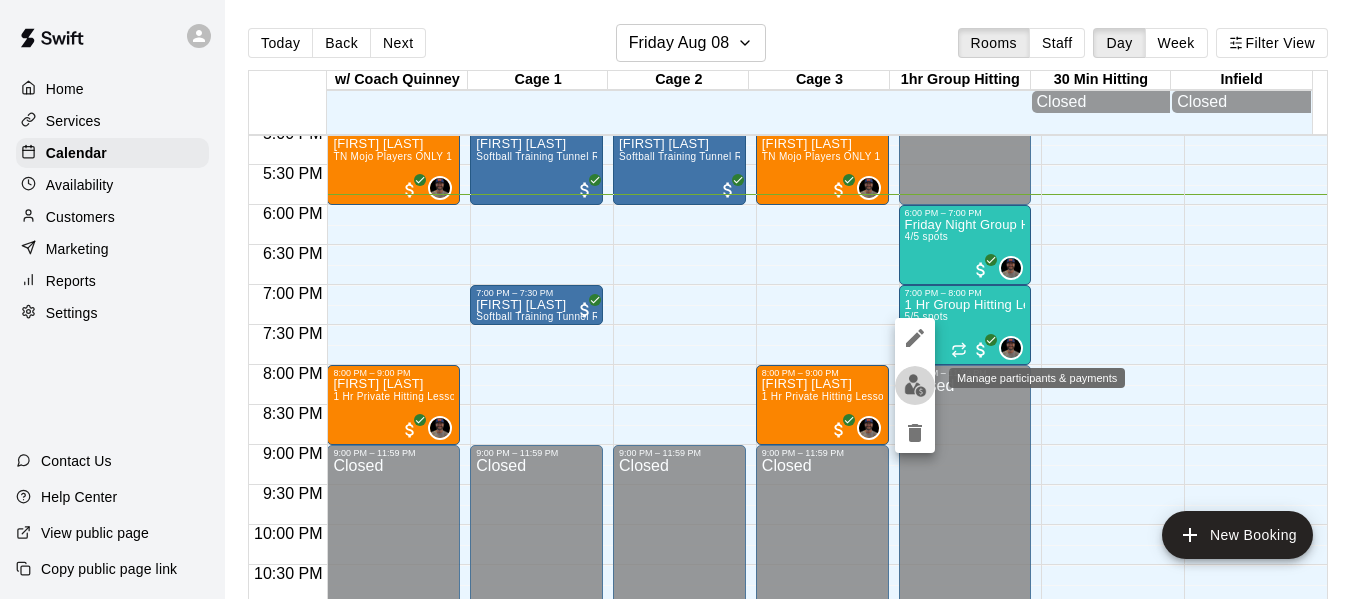 click at bounding box center (915, 385) 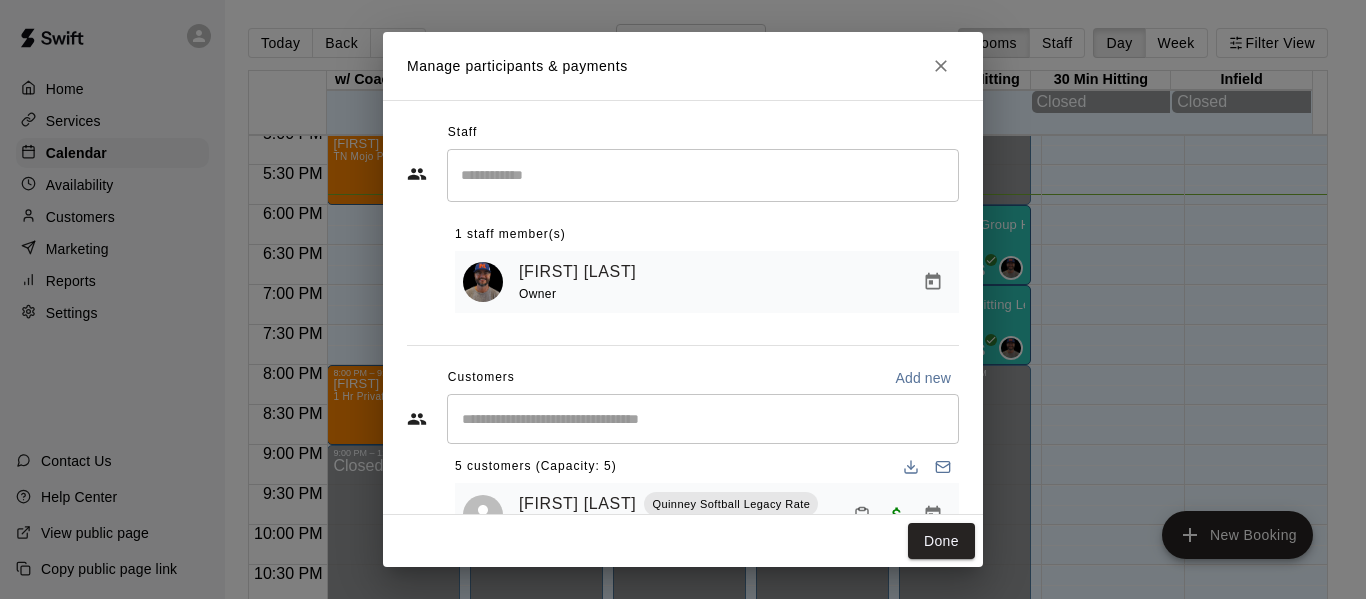 scroll, scrollTop: 0, scrollLeft: 0, axis: both 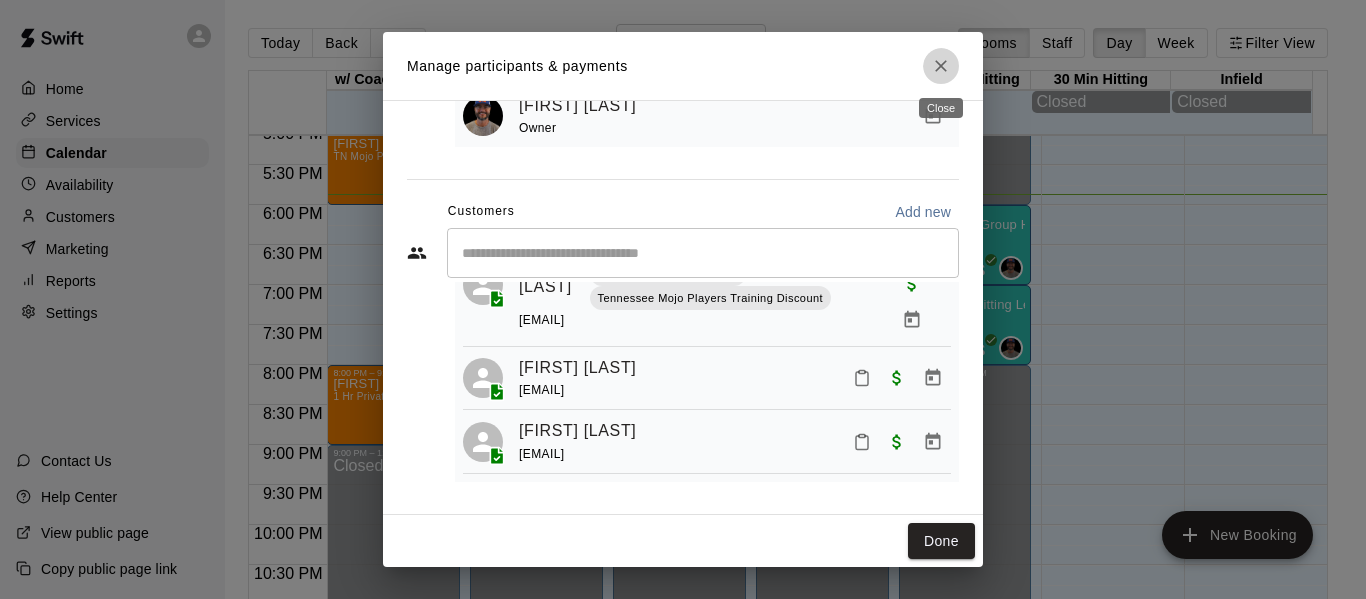 click 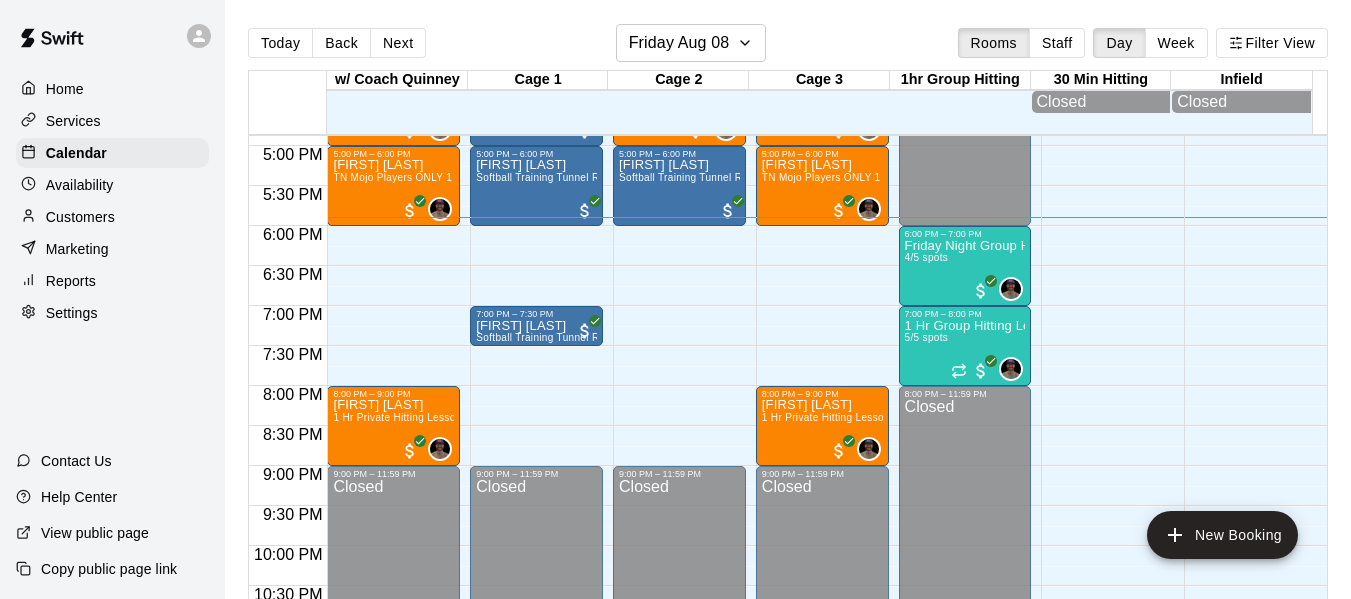 scroll, scrollTop: 1371, scrollLeft: 0, axis: vertical 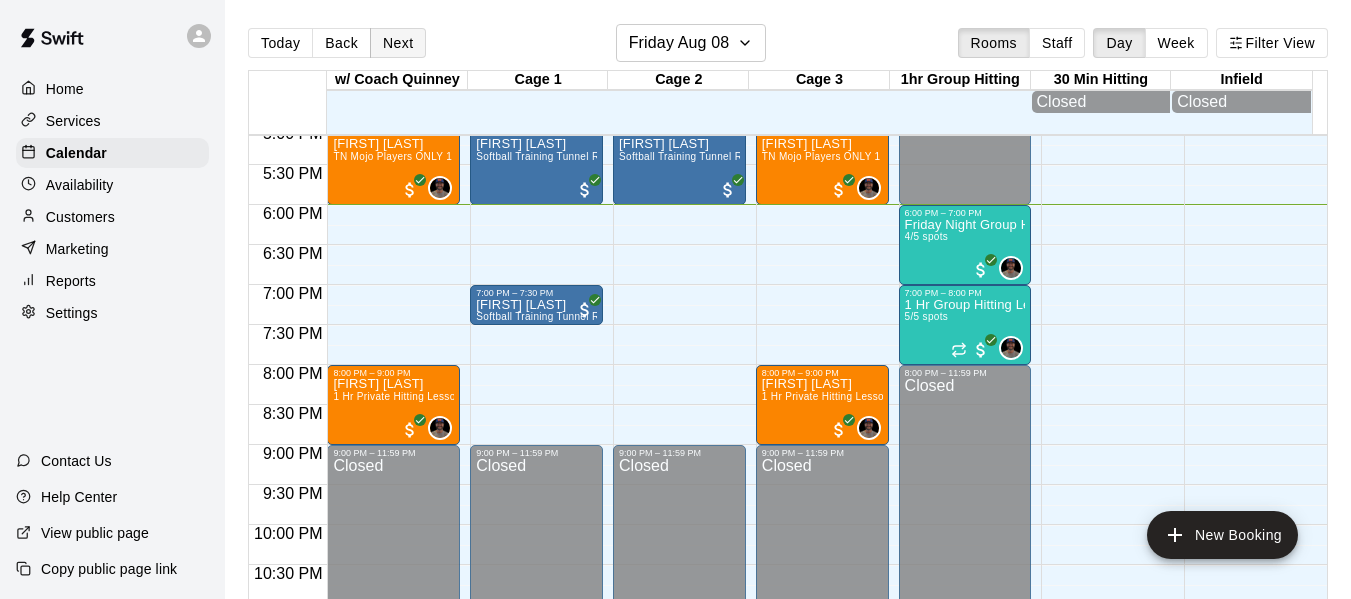 click on "Next" at bounding box center [398, 43] 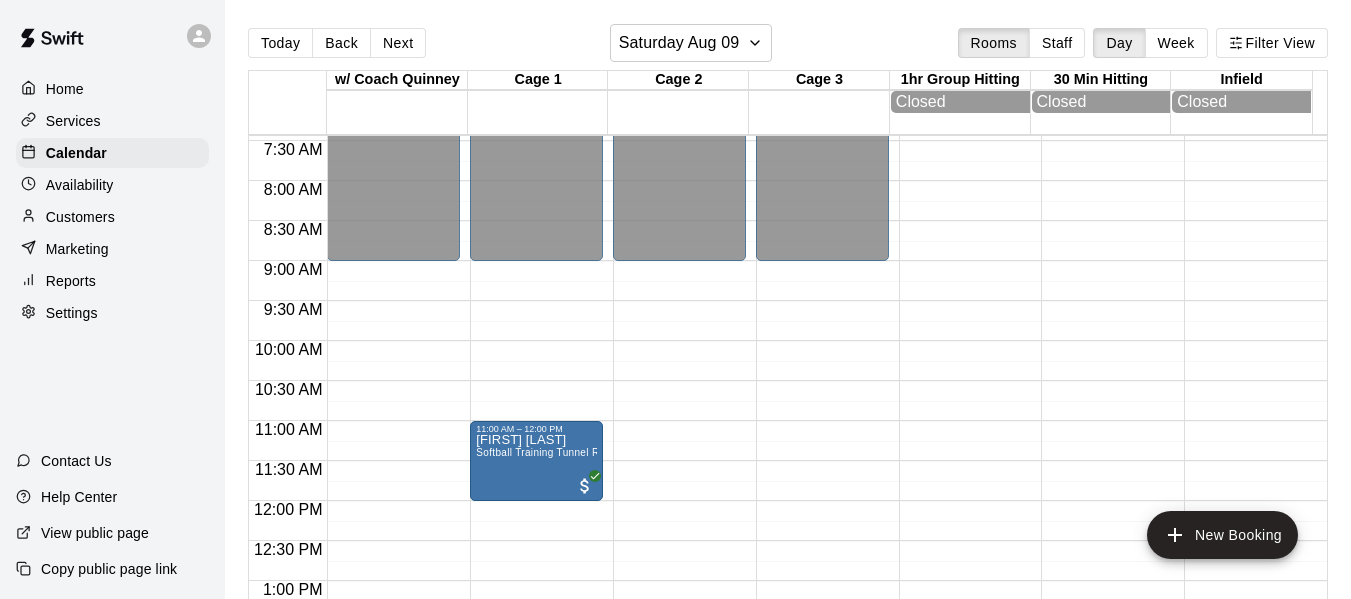 scroll, scrollTop: 571, scrollLeft: 0, axis: vertical 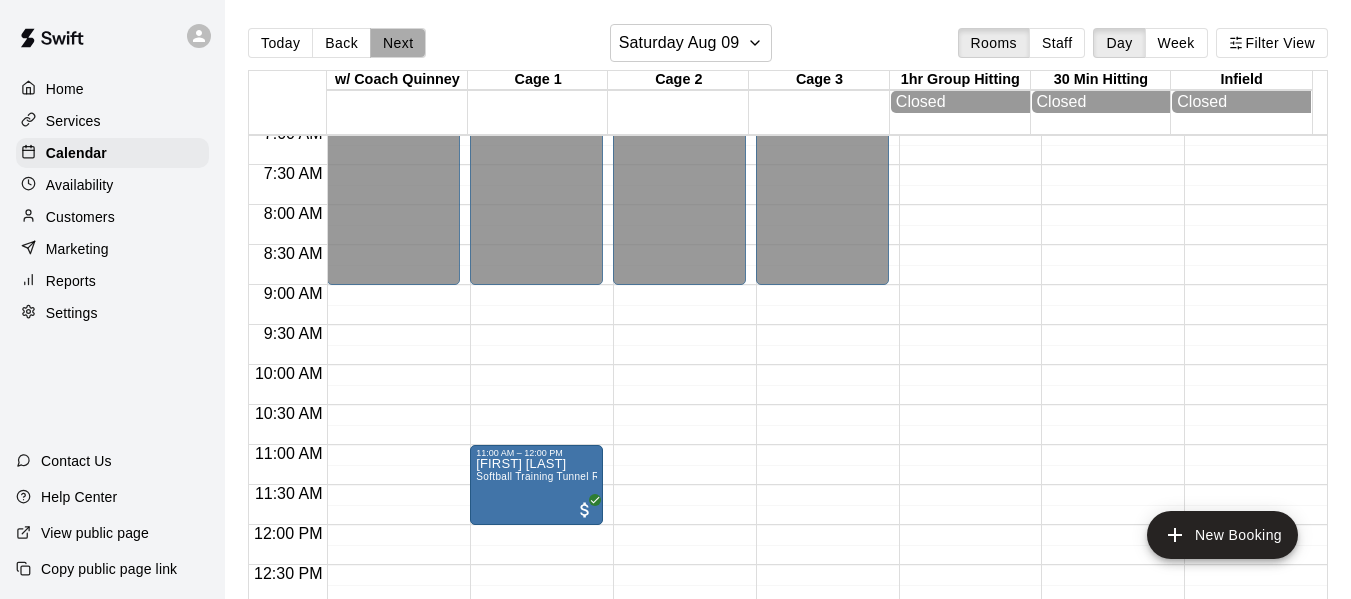click on "Next" at bounding box center (398, 43) 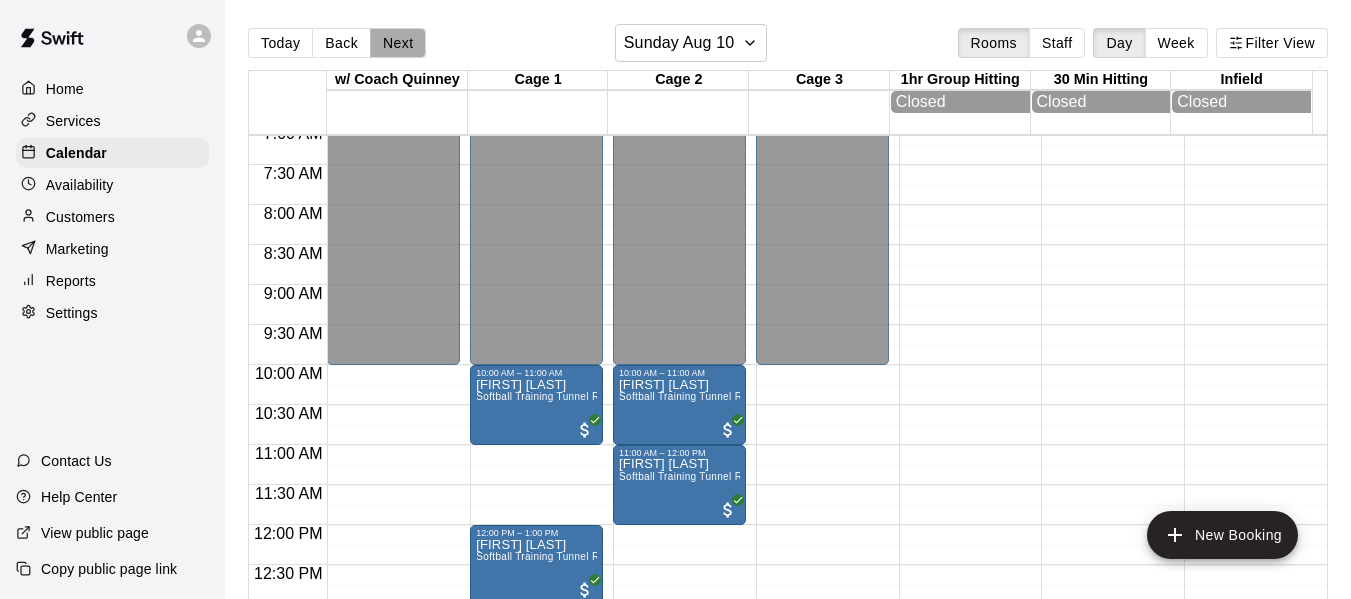 click on "Next" at bounding box center [398, 43] 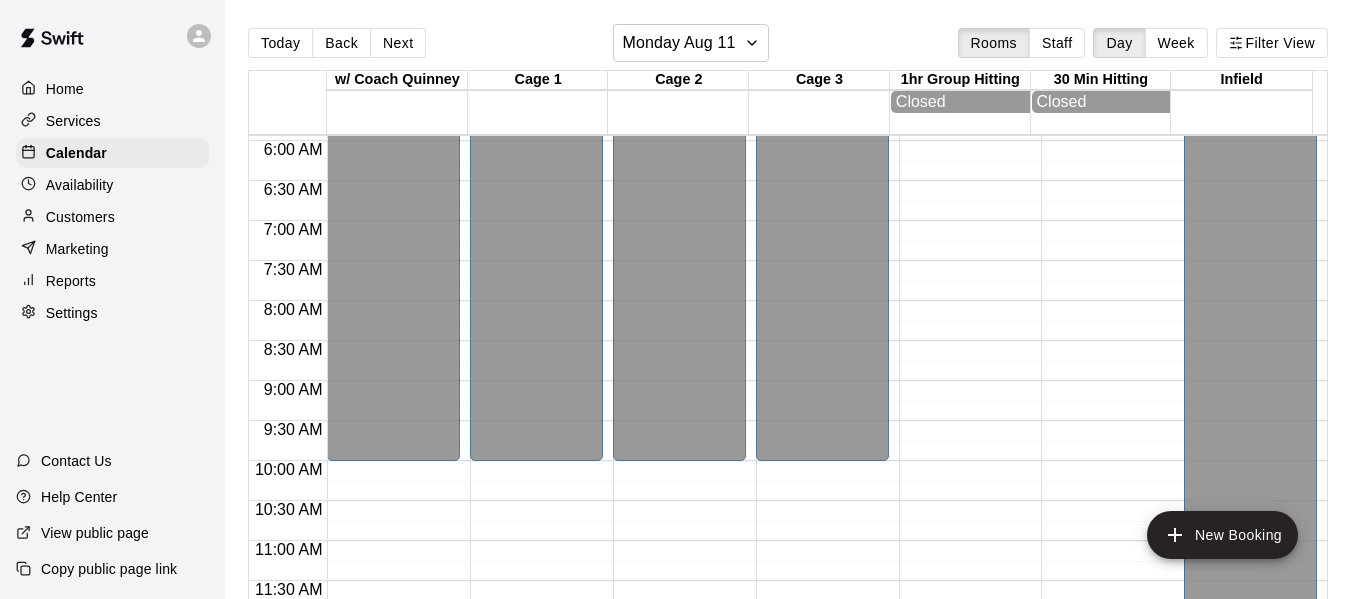 scroll, scrollTop: 471, scrollLeft: 0, axis: vertical 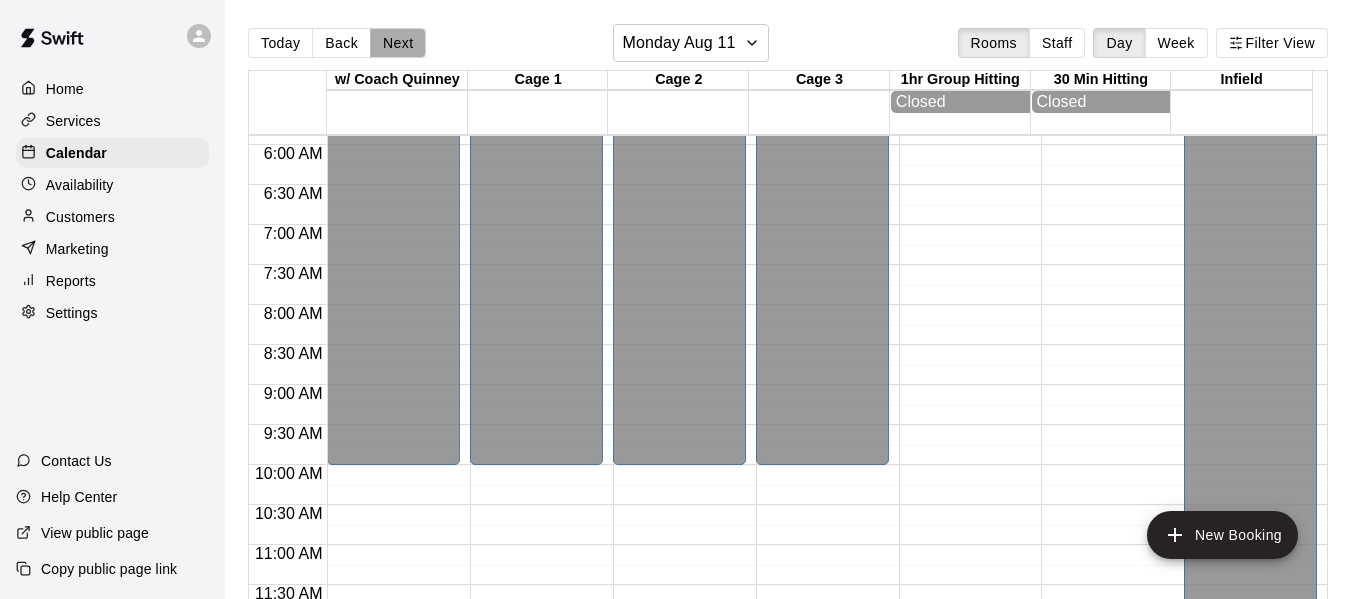 click on "Next" at bounding box center (398, 43) 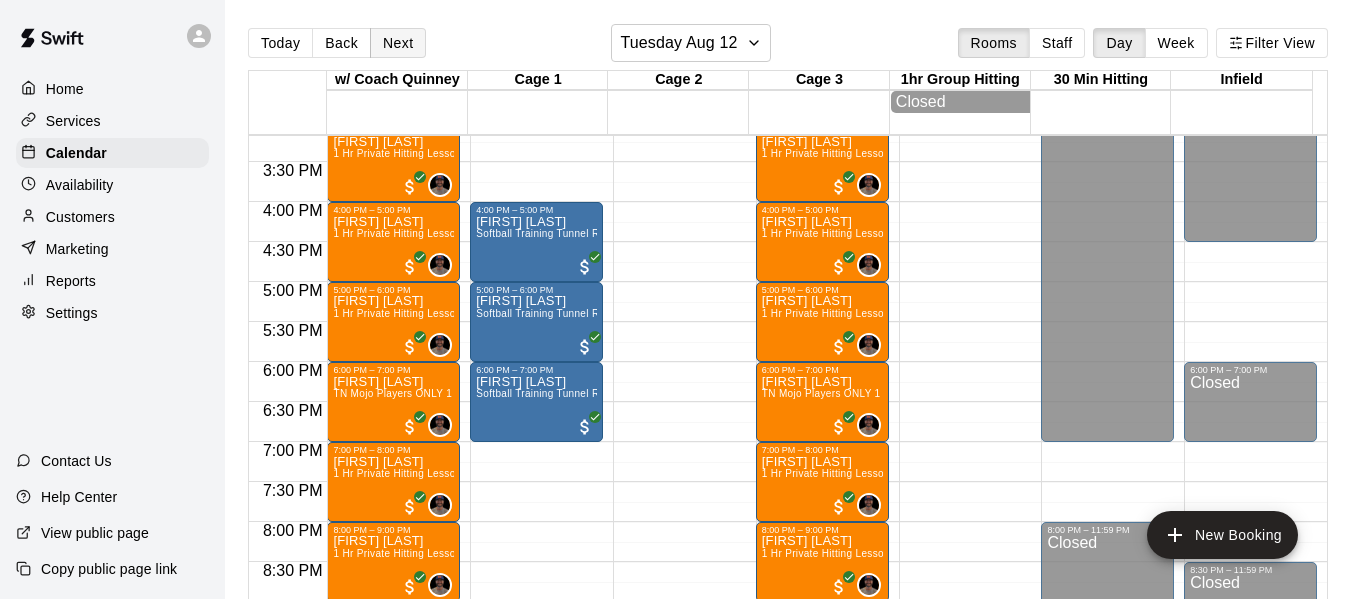 scroll, scrollTop: 1171, scrollLeft: 0, axis: vertical 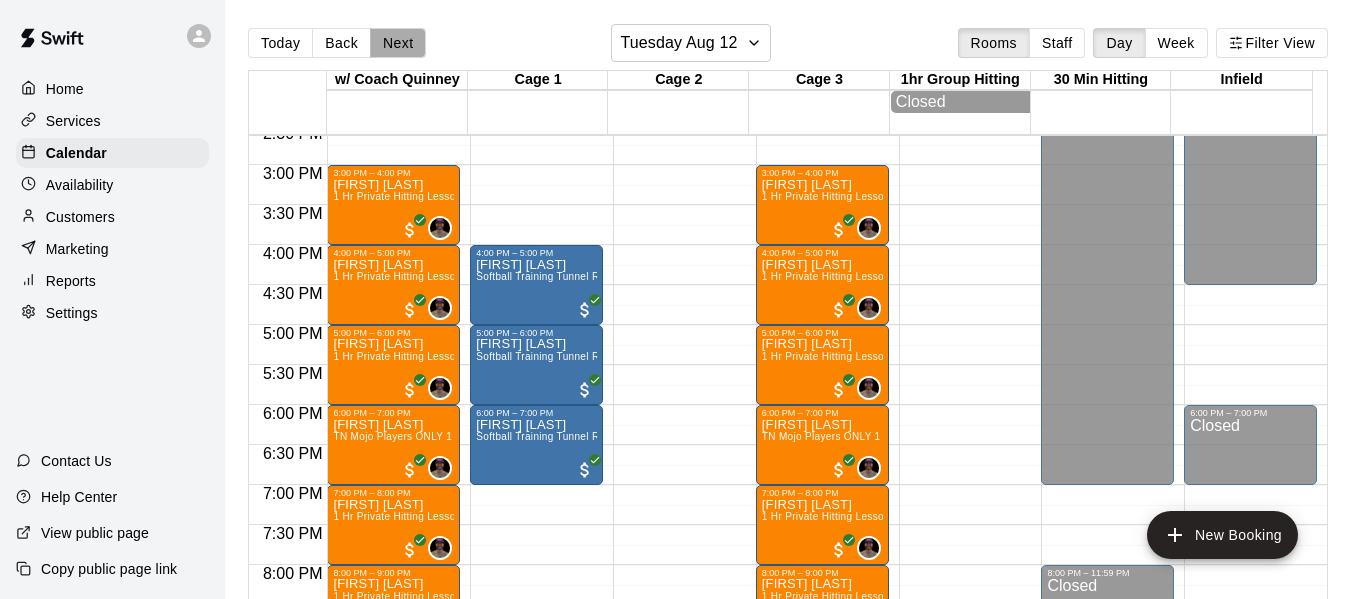 click on "Next" at bounding box center (398, 43) 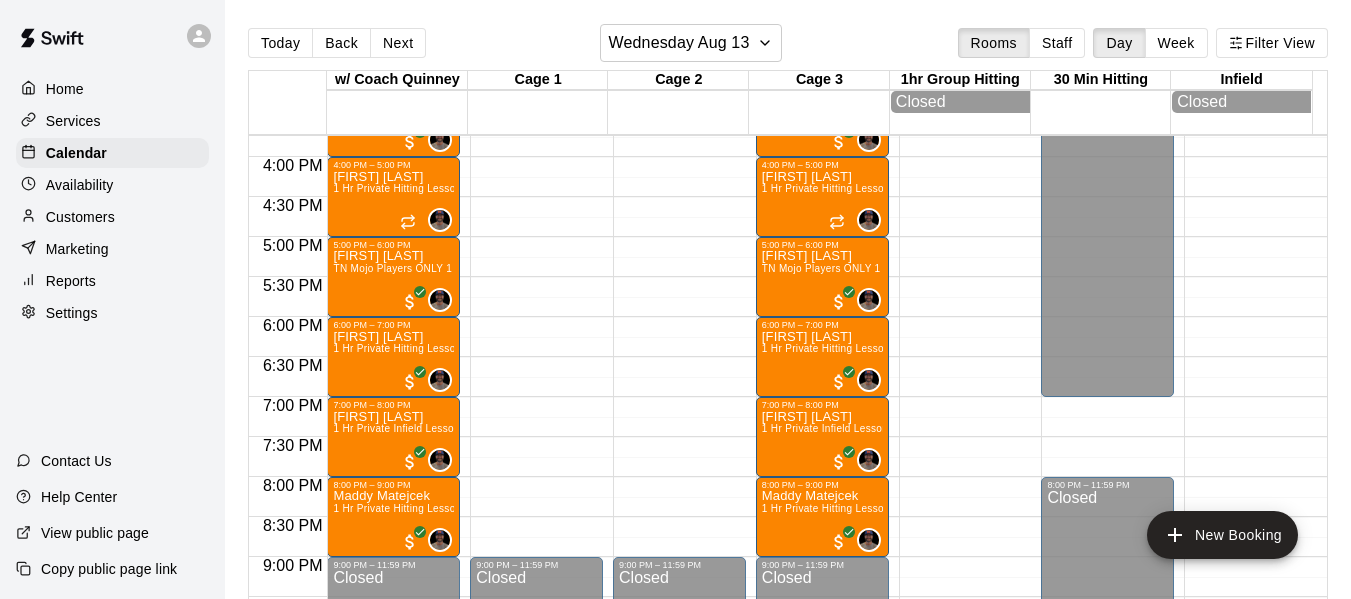 scroll, scrollTop: 1271, scrollLeft: 0, axis: vertical 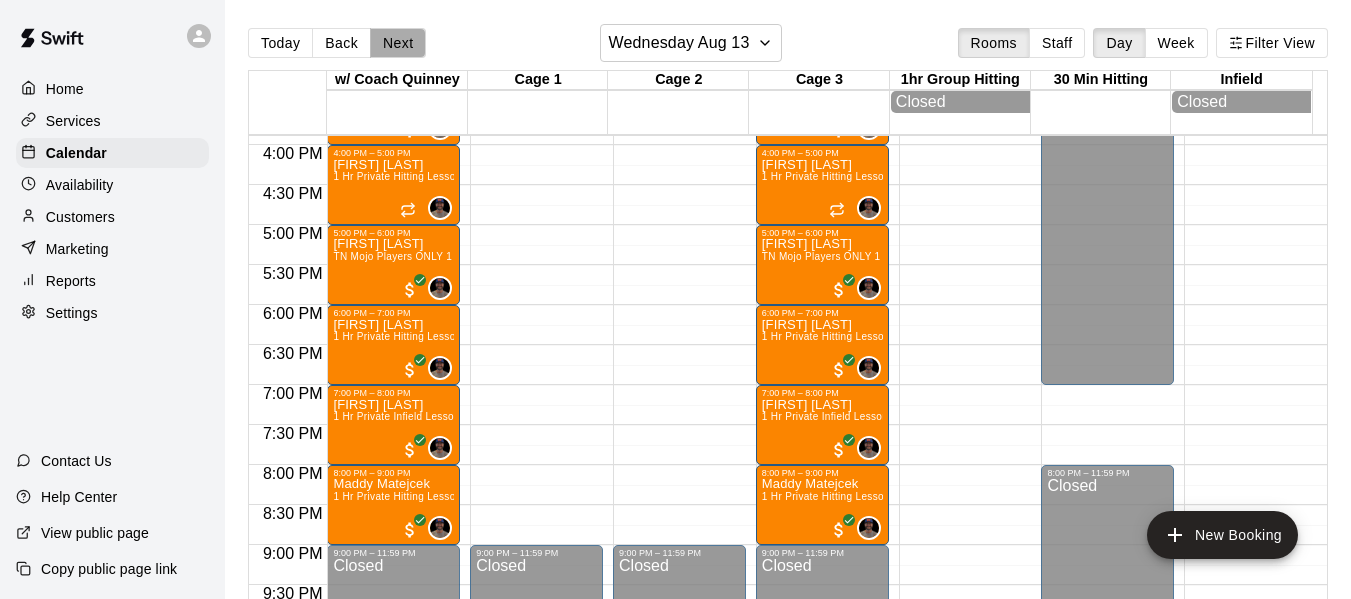click on "Next" at bounding box center (398, 43) 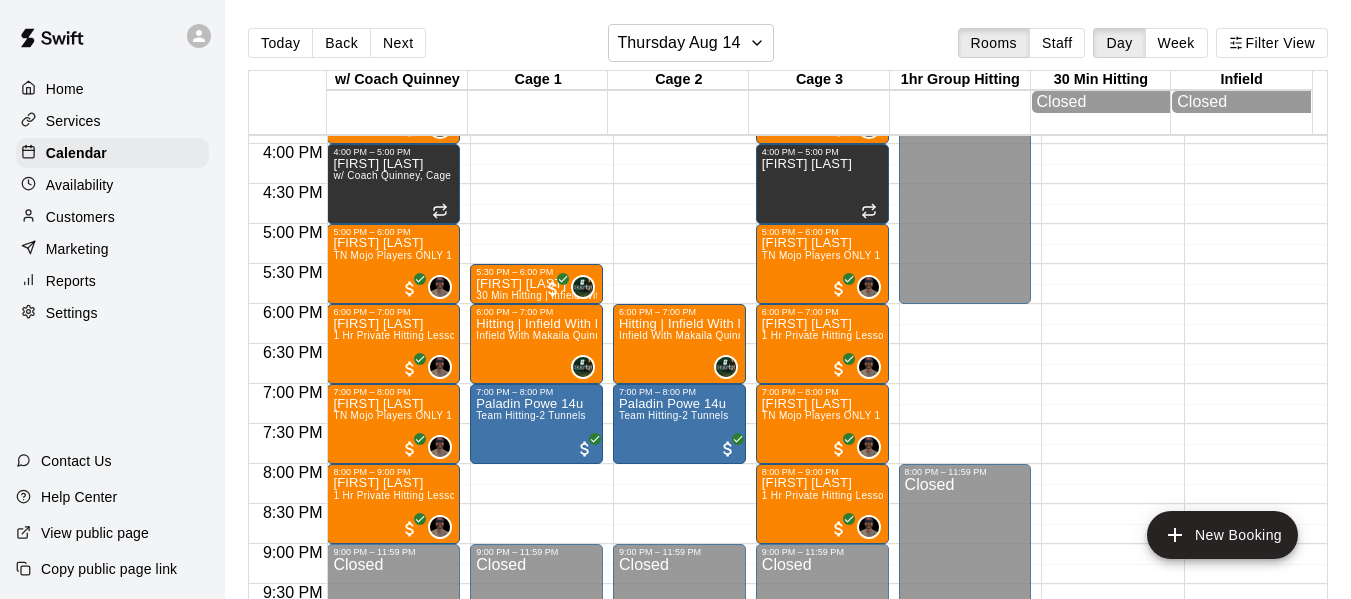 scroll, scrollTop: 1271, scrollLeft: 0, axis: vertical 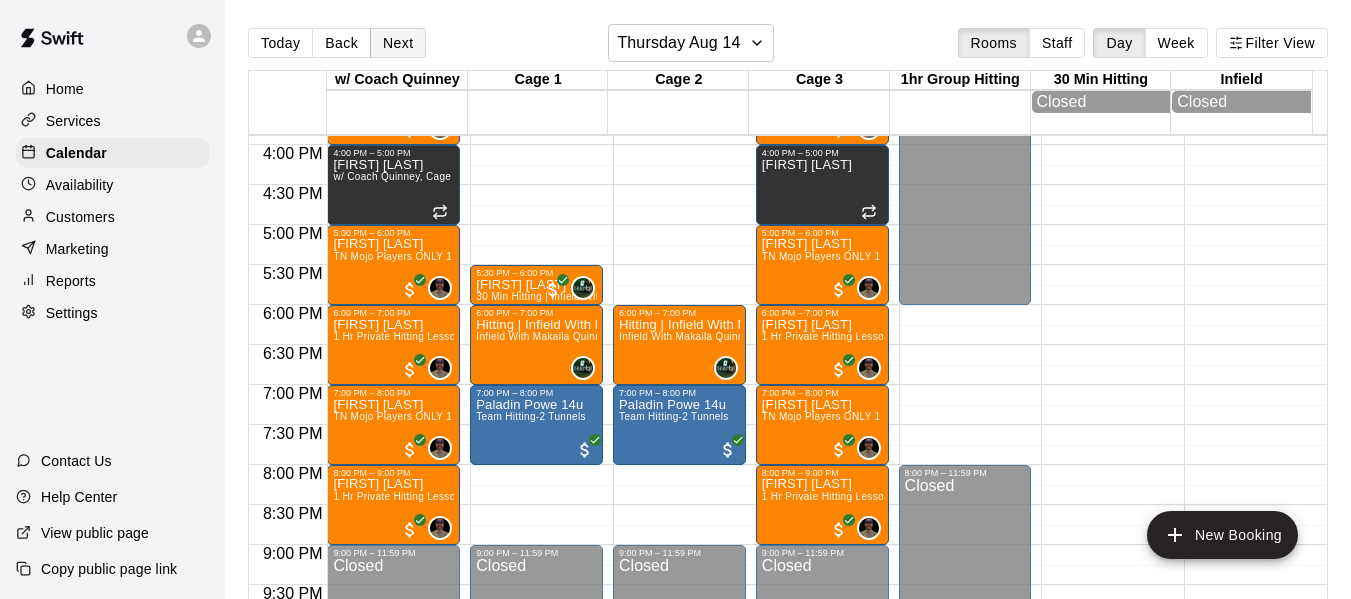 click on "Next" at bounding box center [398, 43] 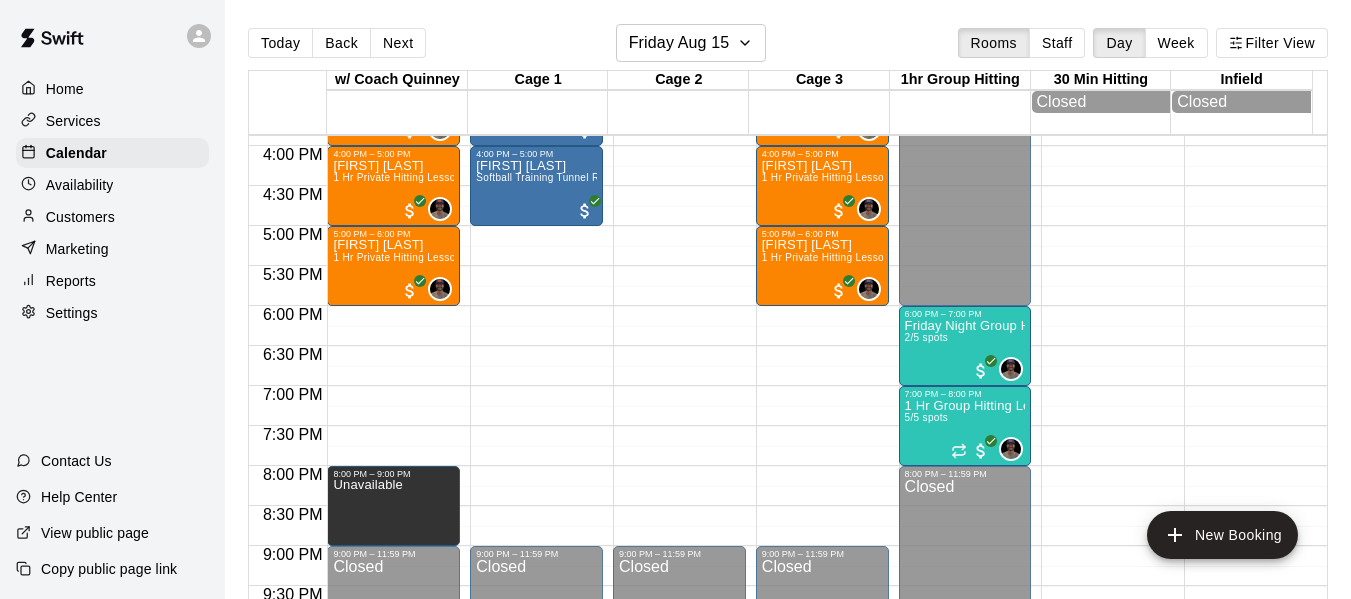 scroll, scrollTop: 1304, scrollLeft: 0, axis: vertical 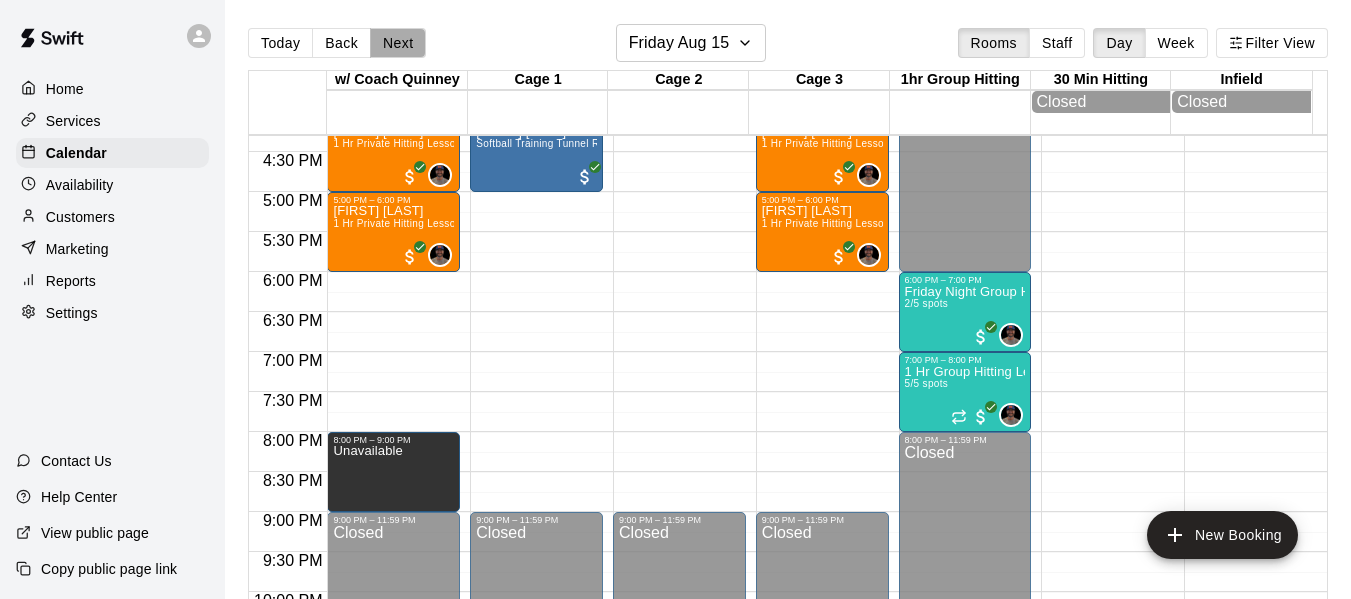 click on "Next" at bounding box center (398, 43) 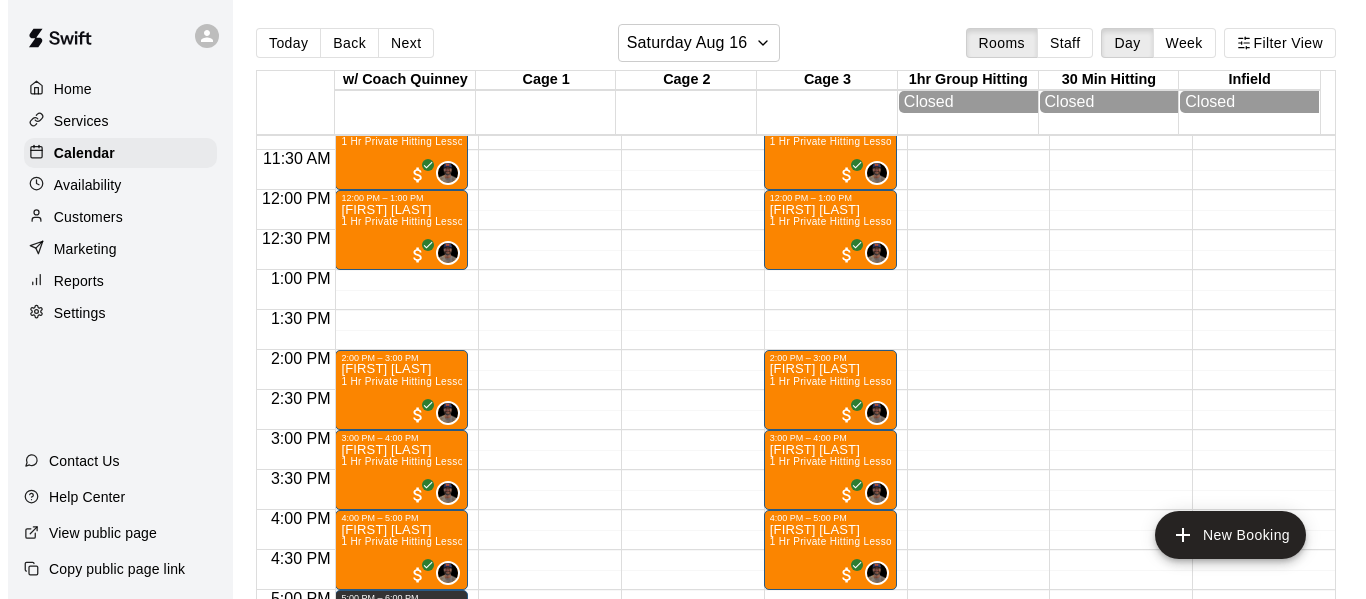 scroll, scrollTop: 872, scrollLeft: 0, axis: vertical 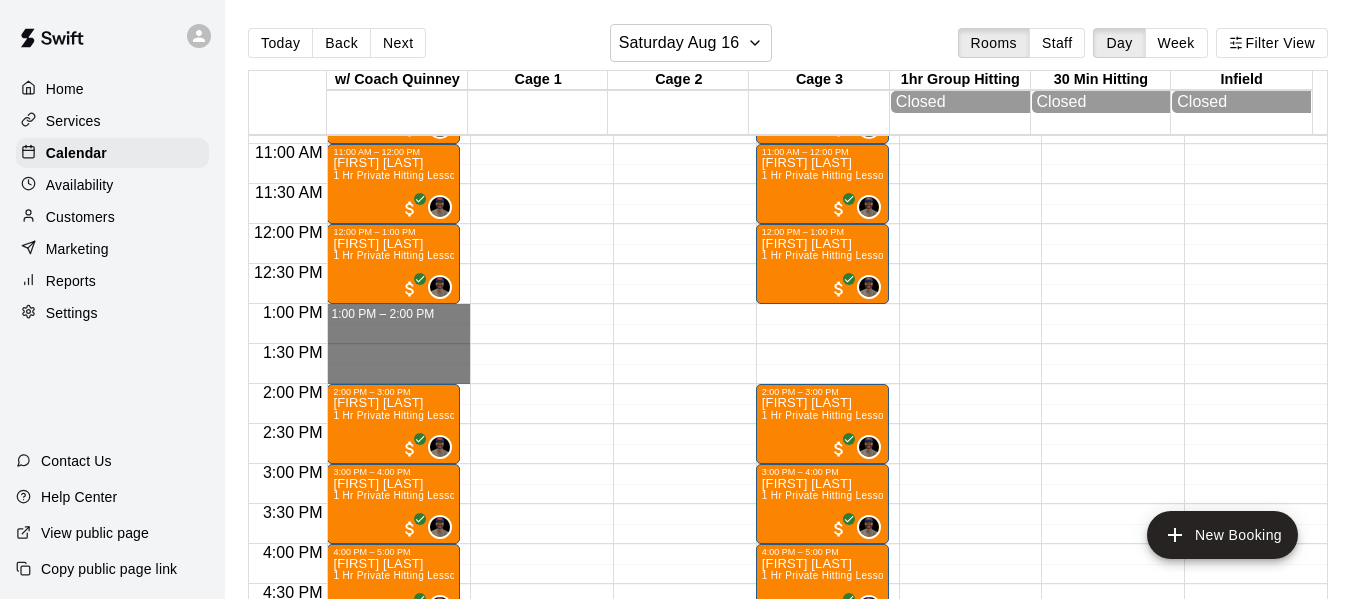 drag, startPoint x: 329, startPoint y: 314, endPoint x: 418, endPoint y: 376, distance: 108.46658 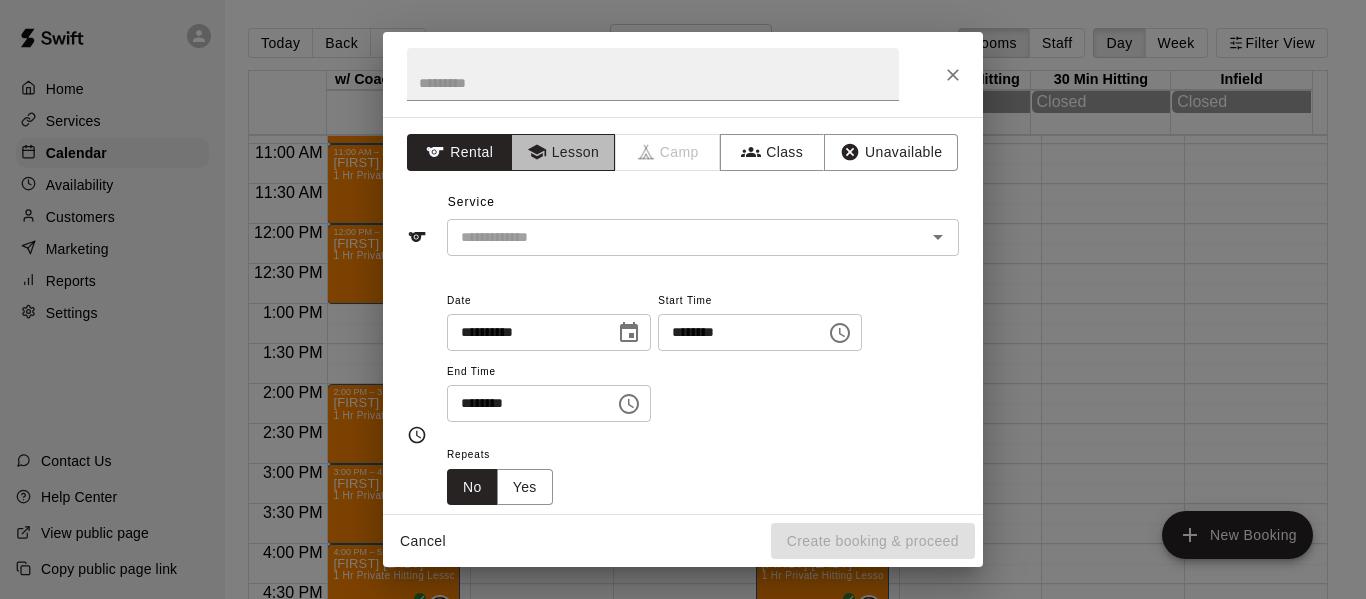 click on "Lesson" at bounding box center (563, 152) 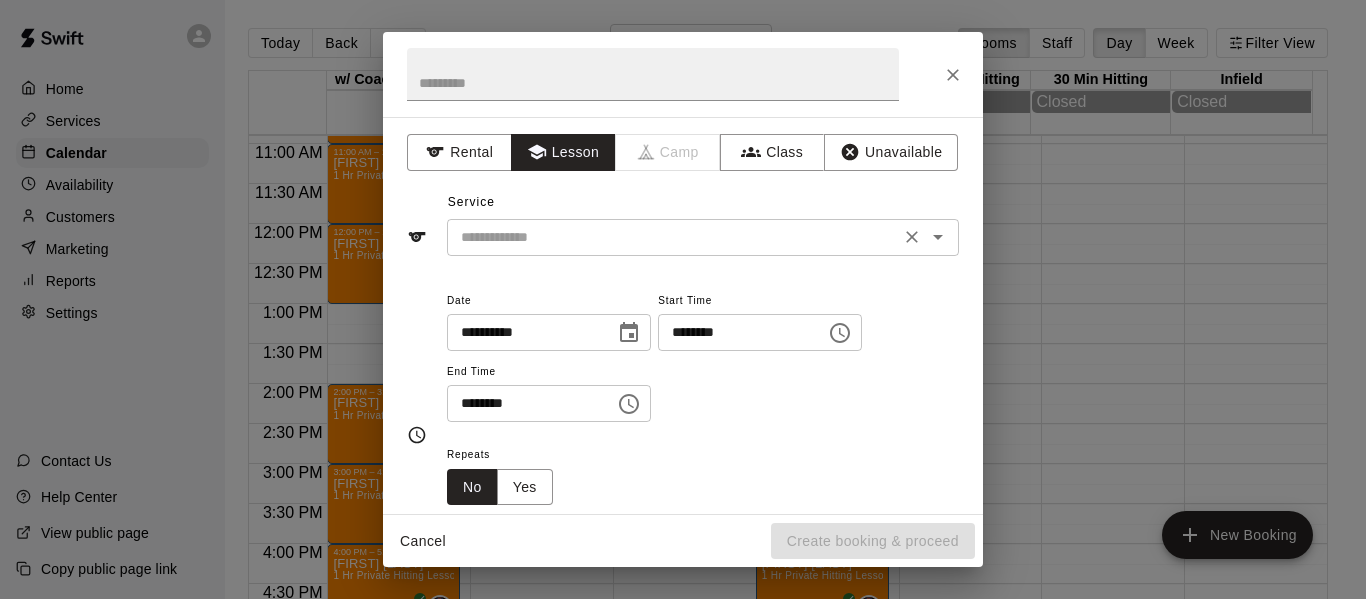 click on "​" at bounding box center (703, 237) 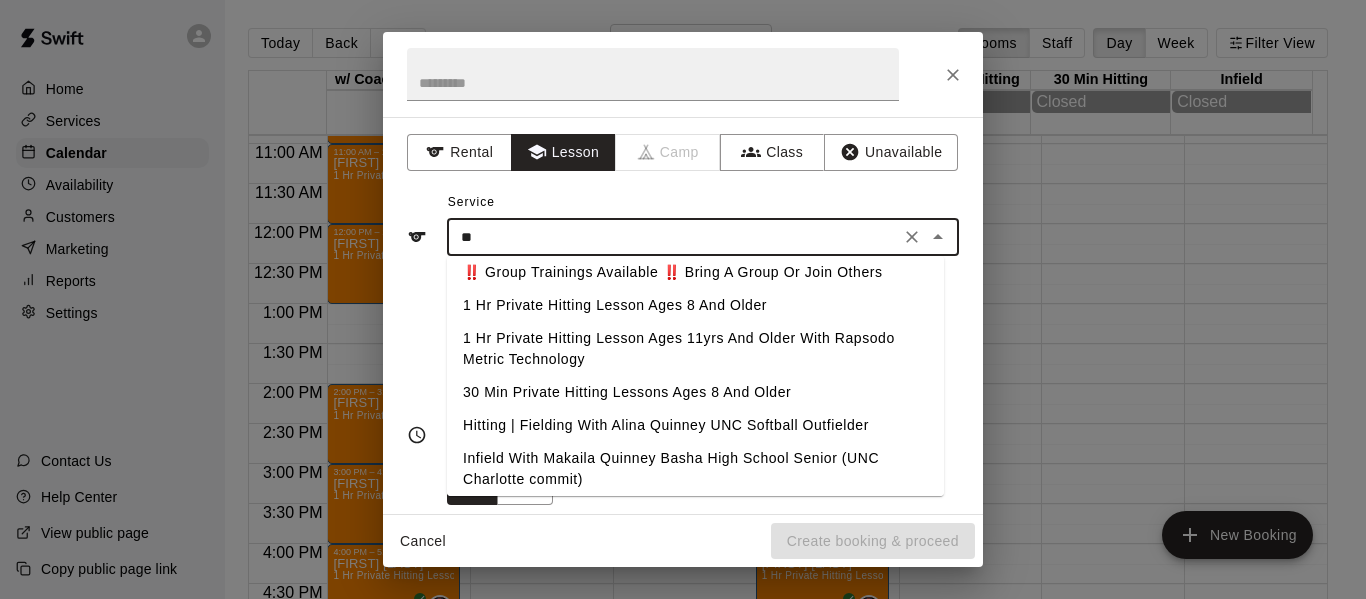 scroll, scrollTop: 0, scrollLeft: 0, axis: both 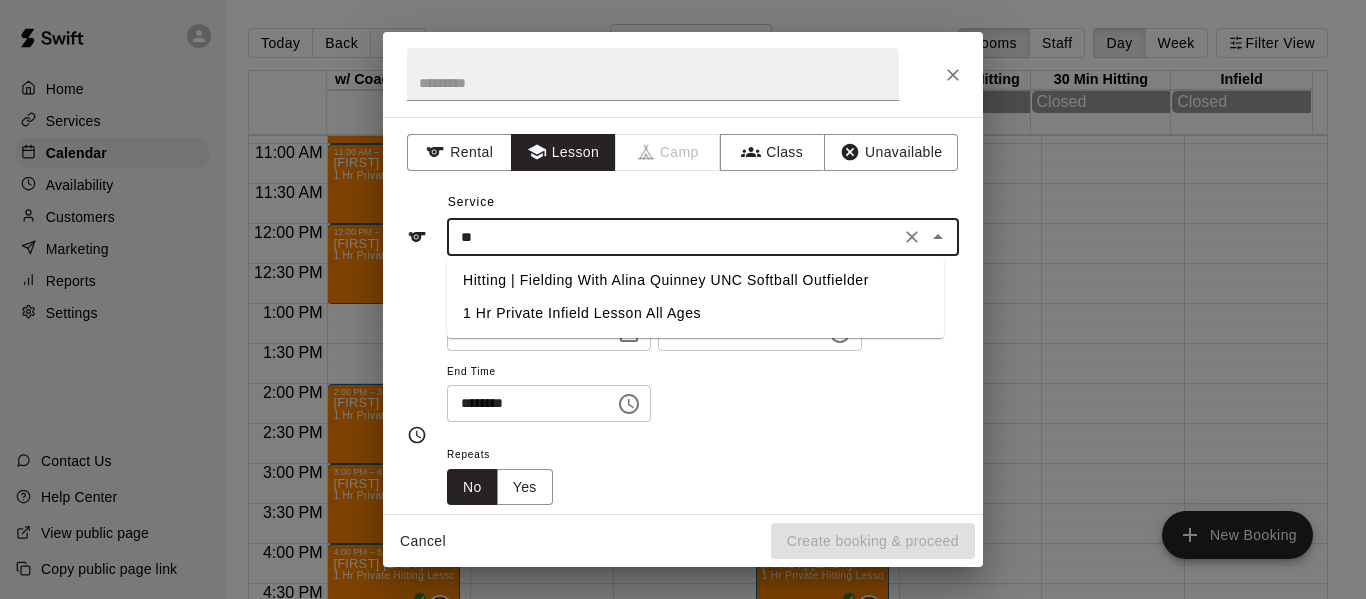 type on "*" 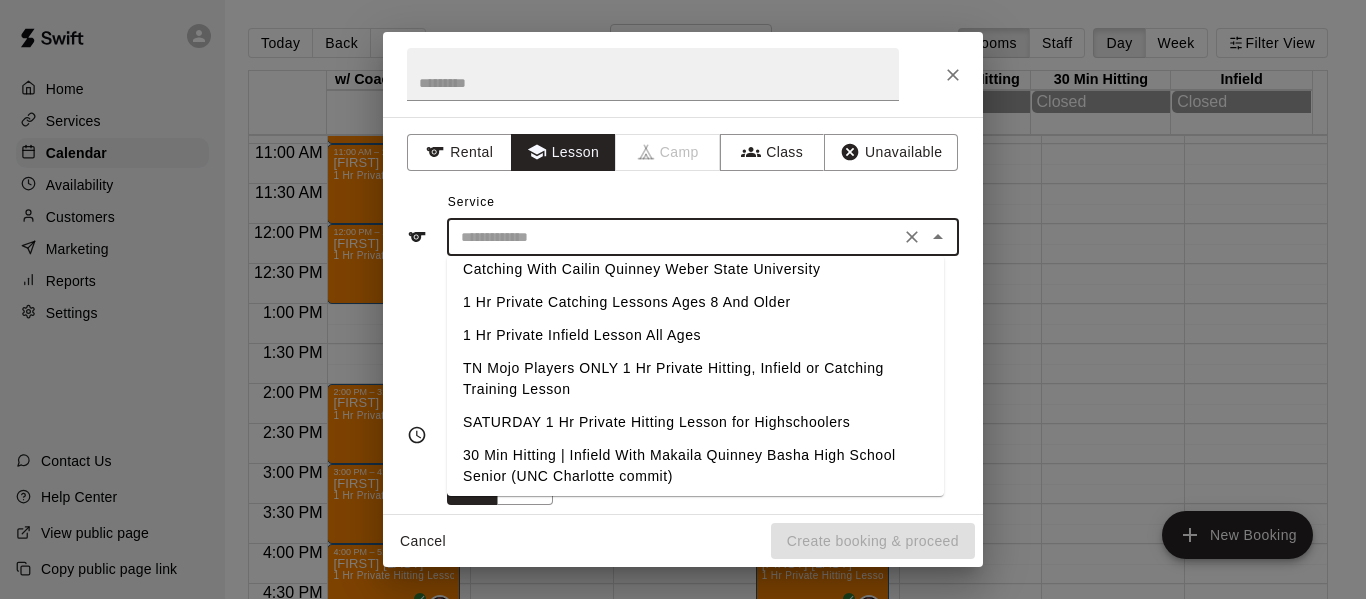 scroll, scrollTop: 256, scrollLeft: 0, axis: vertical 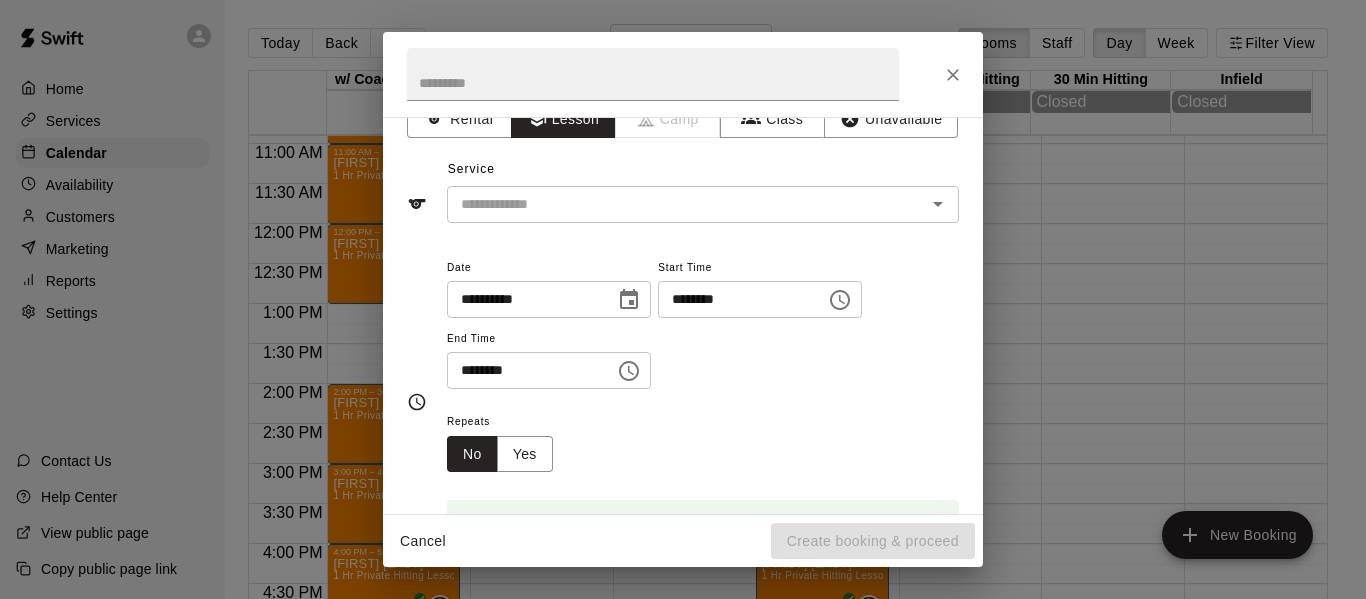 click on "Service ​" at bounding box center [683, 188] 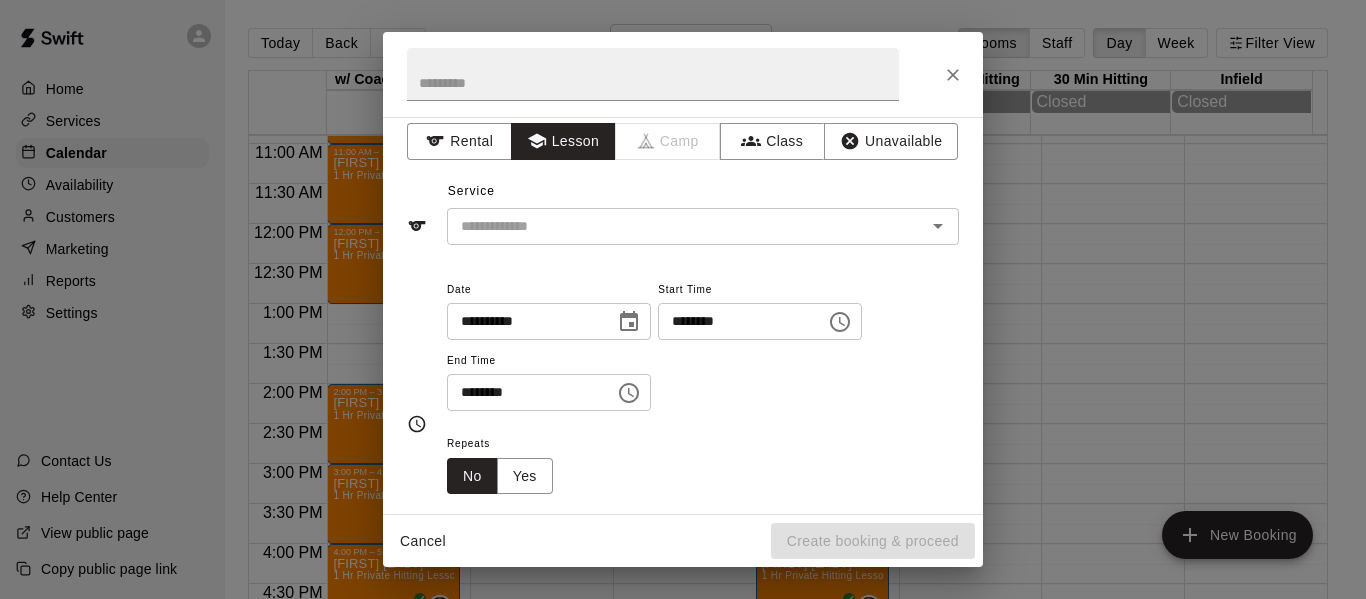 scroll, scrollTop: 0, scrollLeft: 0, axis: both 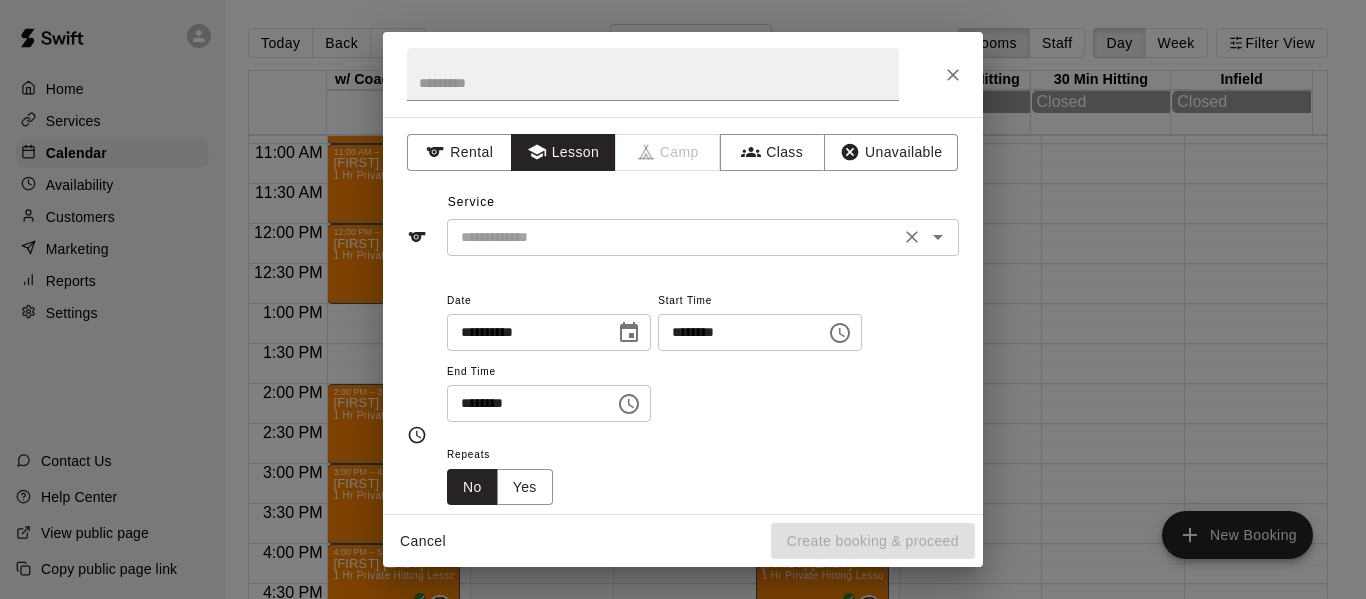 click at bounding box center [673, 237] 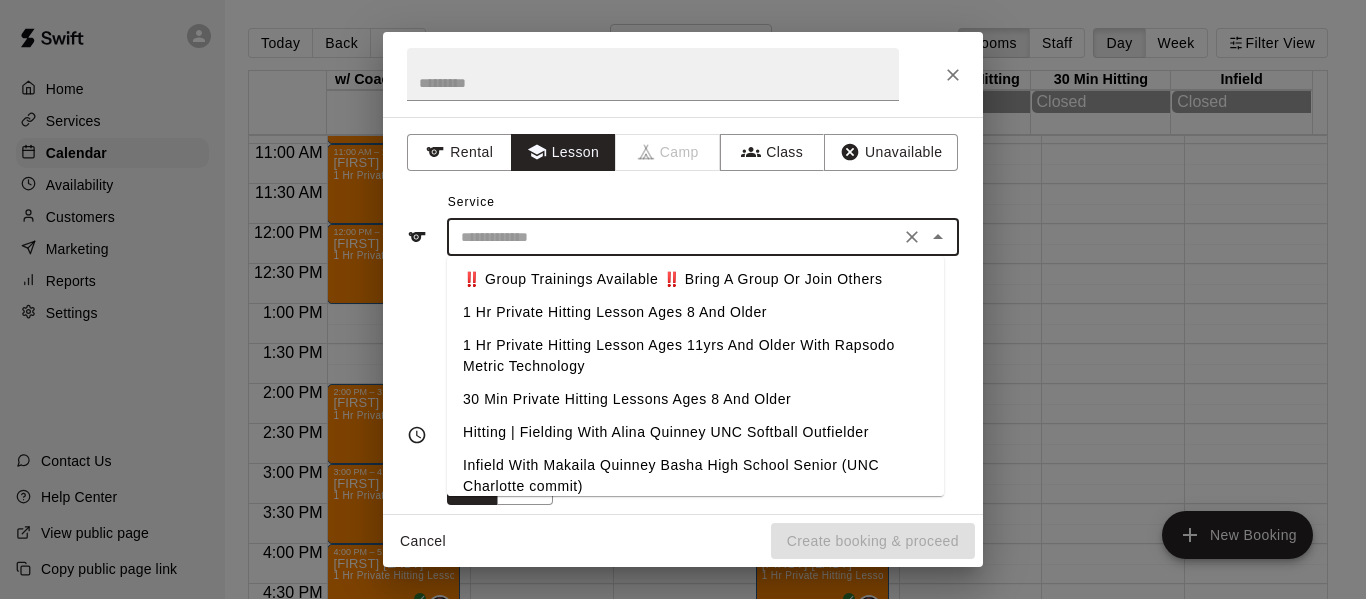scroll, scrollTop: 0, scrollLeft: 0, axis: both 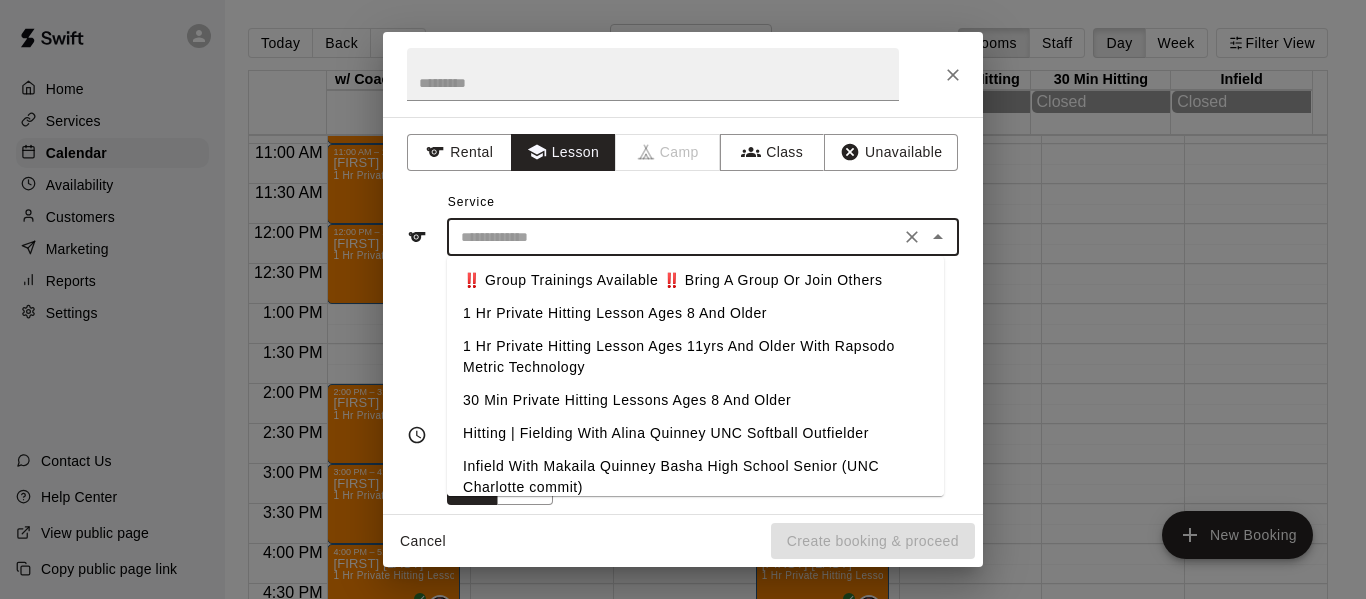 click on "1 Hr Private Hitting Lesson Ages 8 And Older" at bounding box center [695, 313] 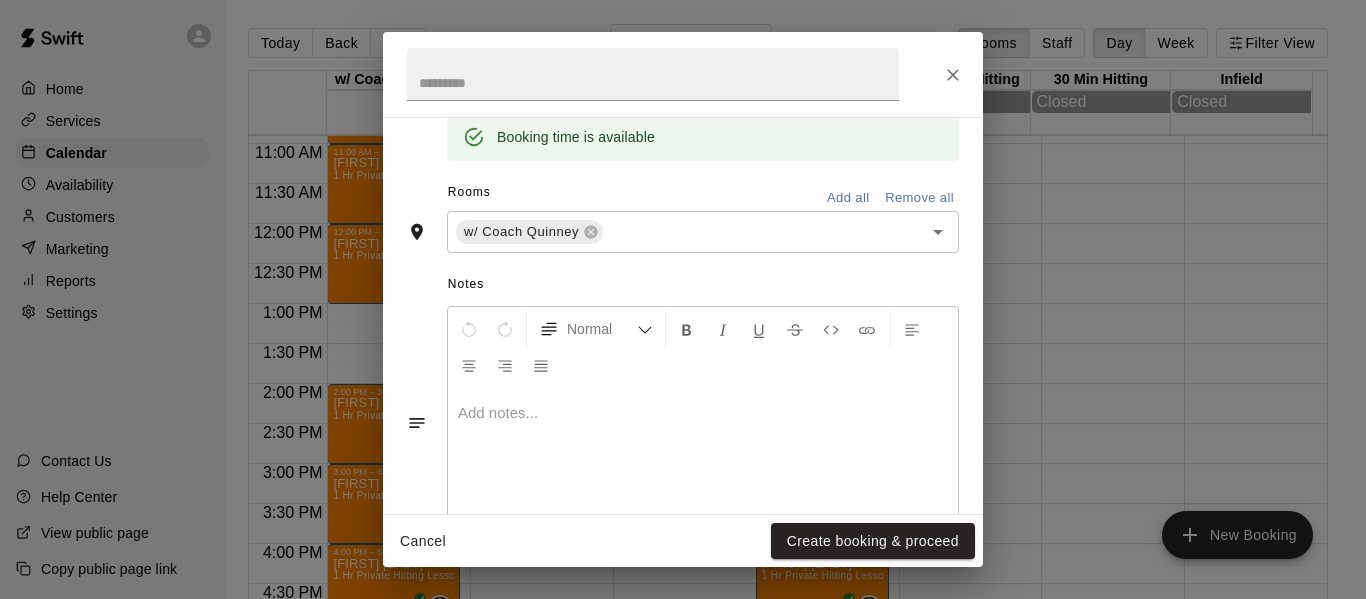 scroll, scrollTop: 415, scrollLeft: 0, axis: vertical 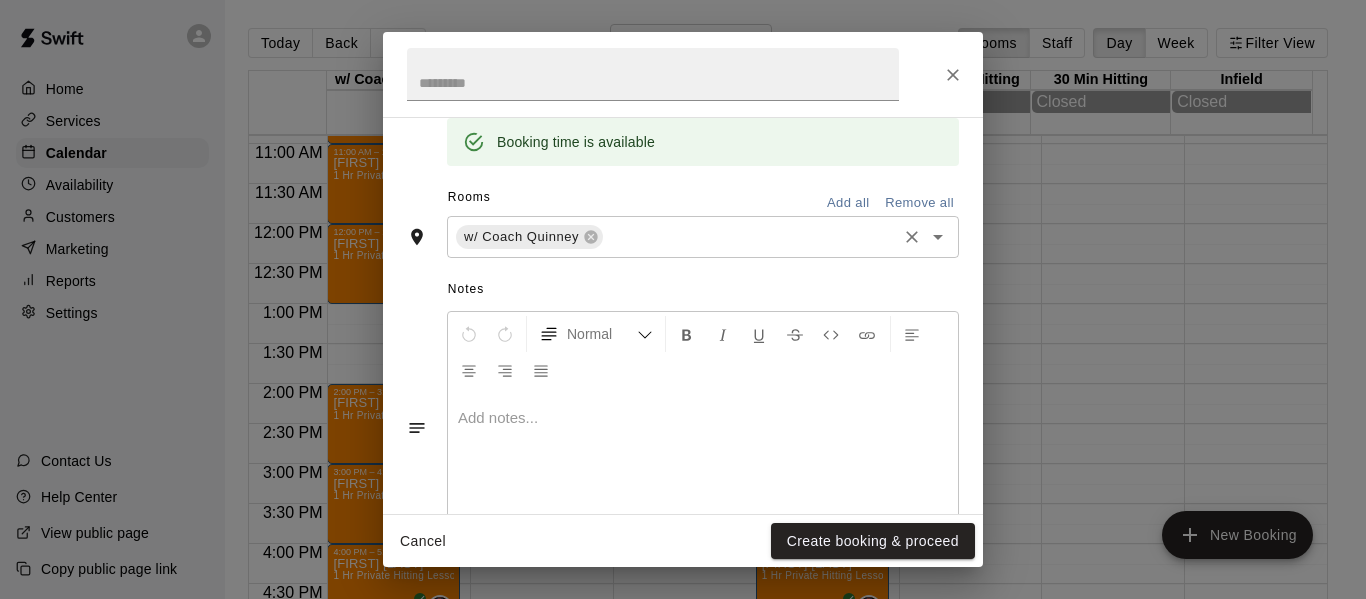 click at bounding box center (750, 237) 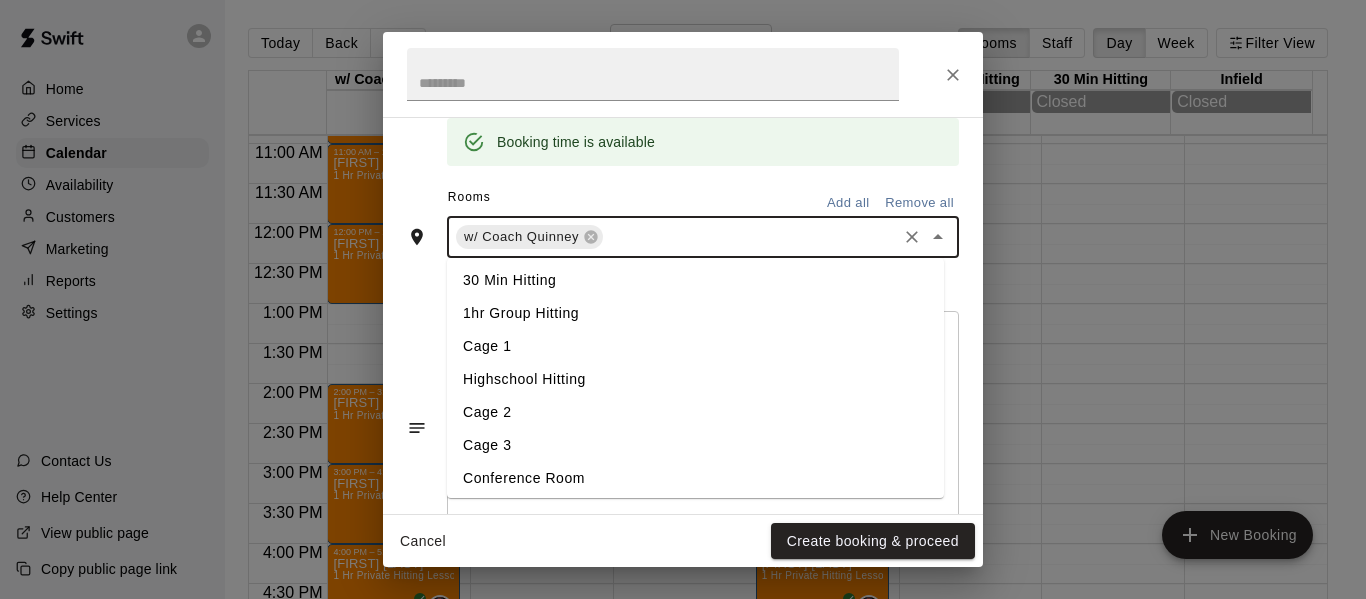 scroll, scrollTop: 106, scrollLeft: 0, axis: vertical 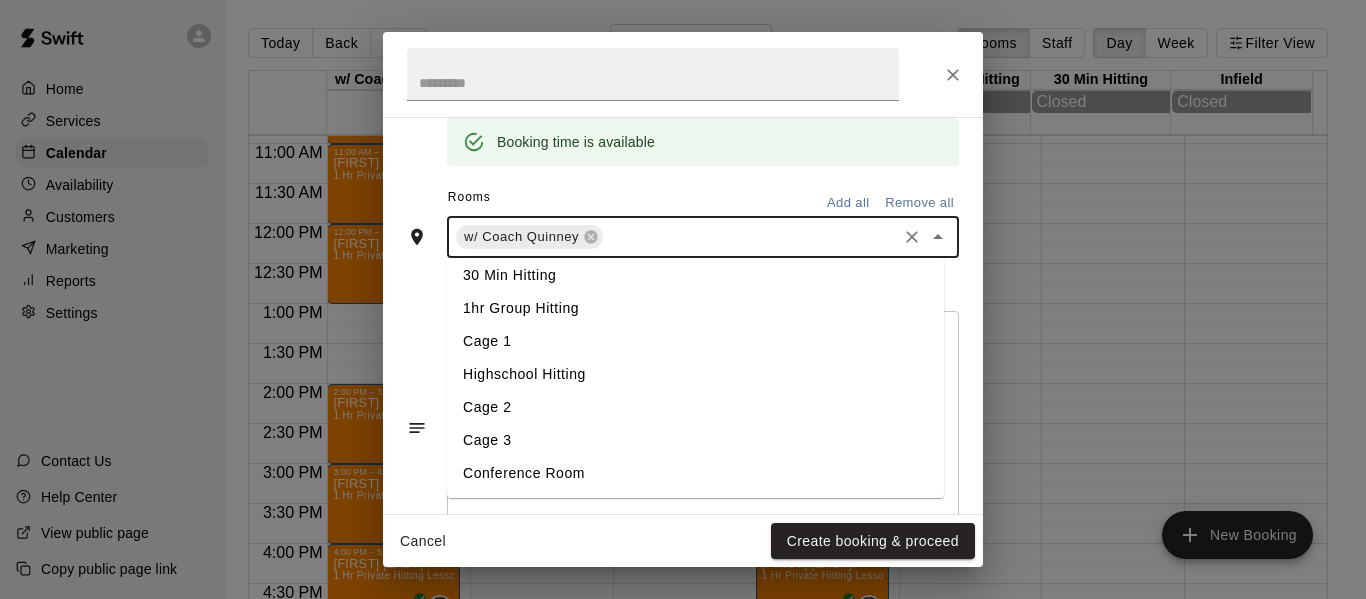 click on "Cage 3" at bounding box center (695, 440) 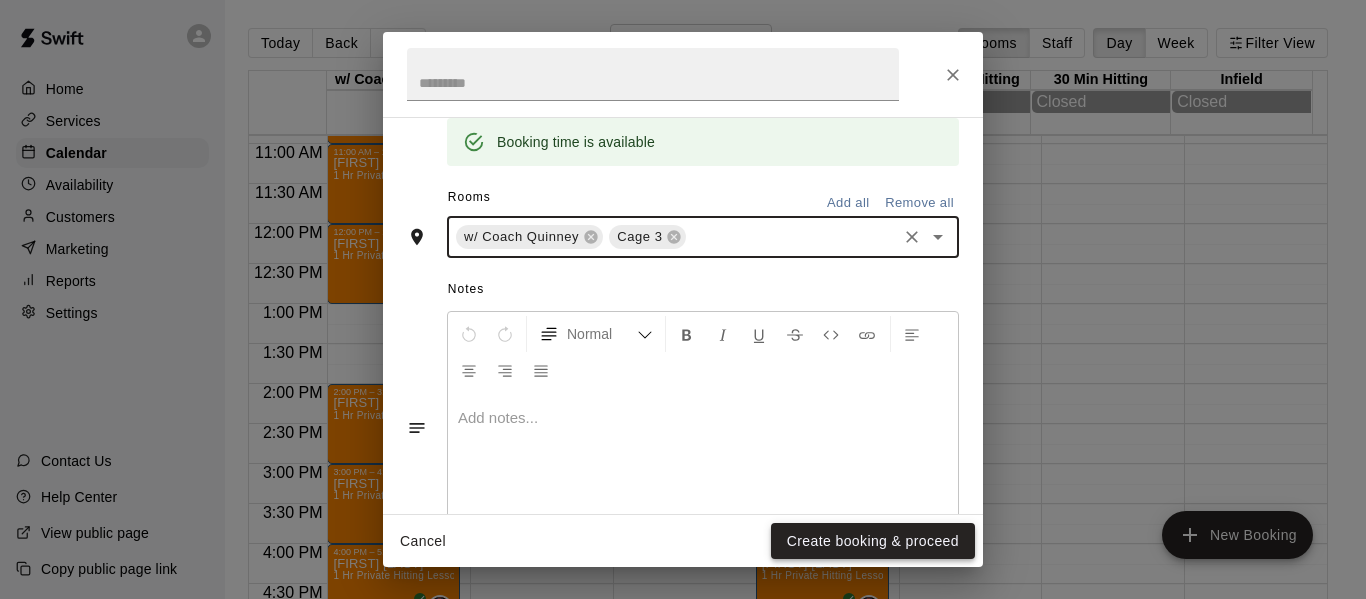 click on "Create booking & proceed" at bounding box center [873, 541] 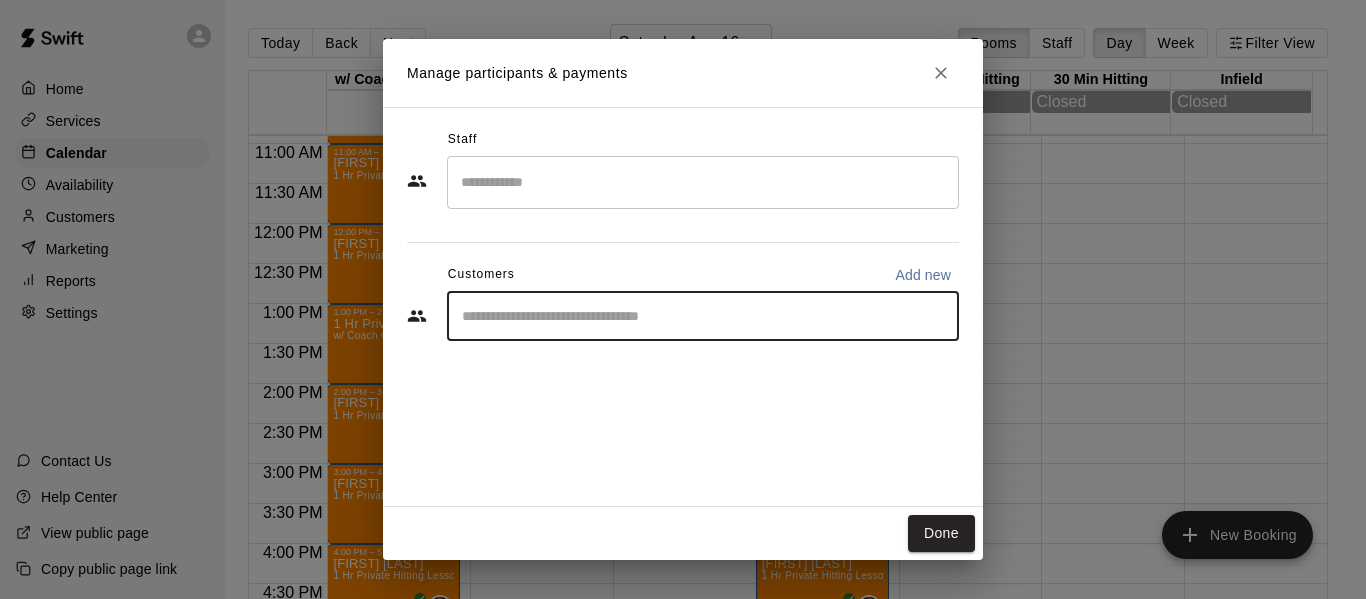 click at bounding box center [703, 316] 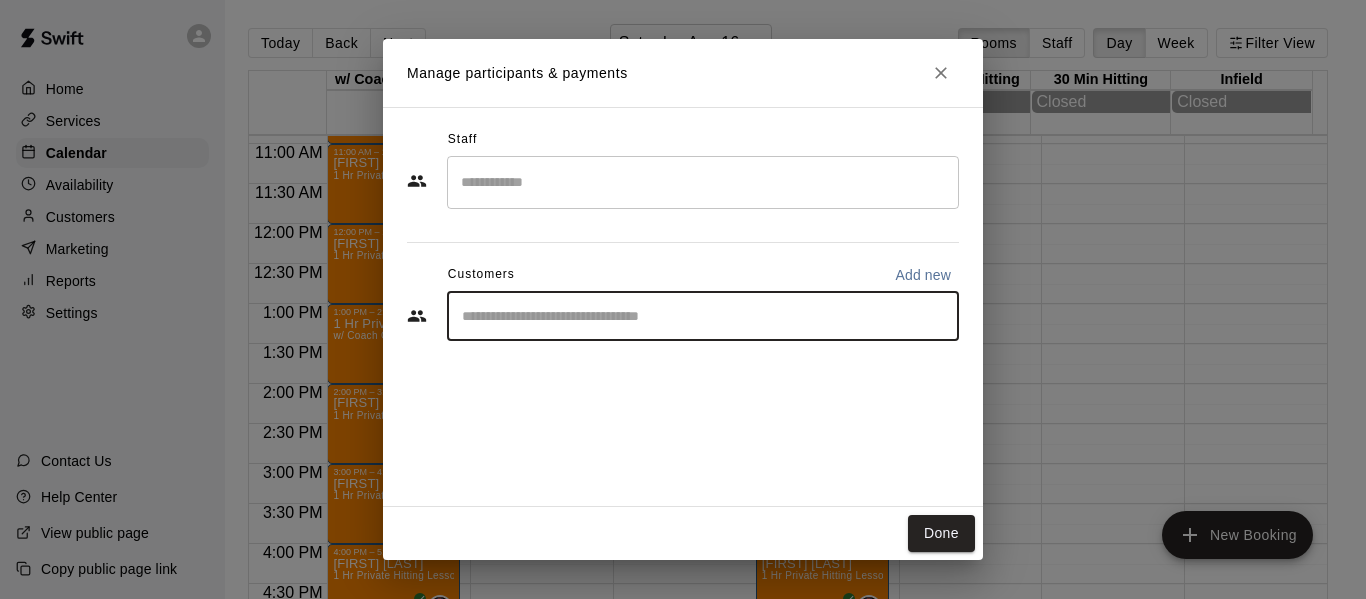 type on "*" 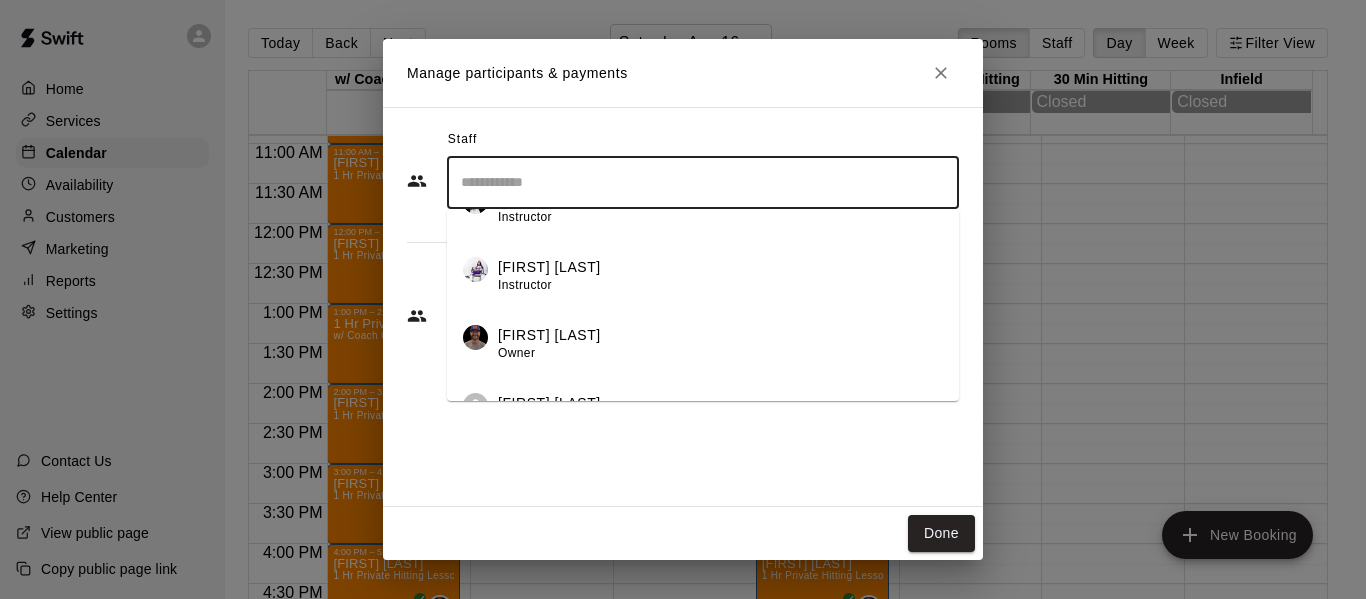 scroll, scrollTop: 148, scrollLeft: 0, axis: vertical 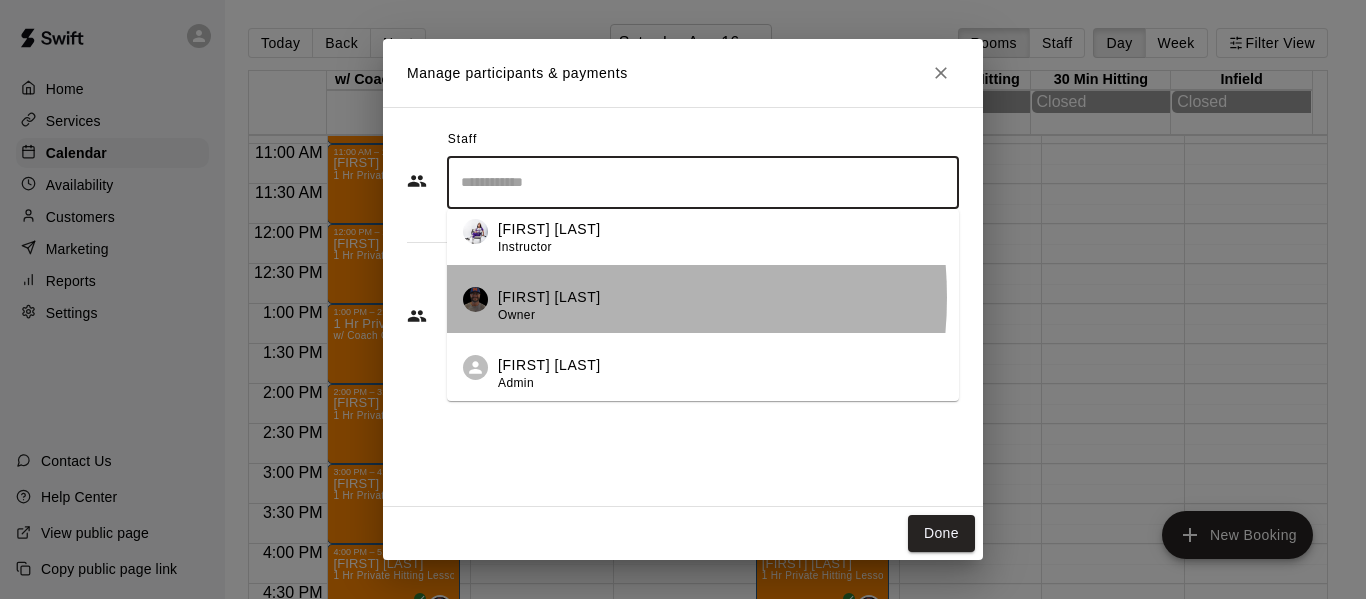 click on "[FIRST] [LAST]" at bounding box center (549, 297) 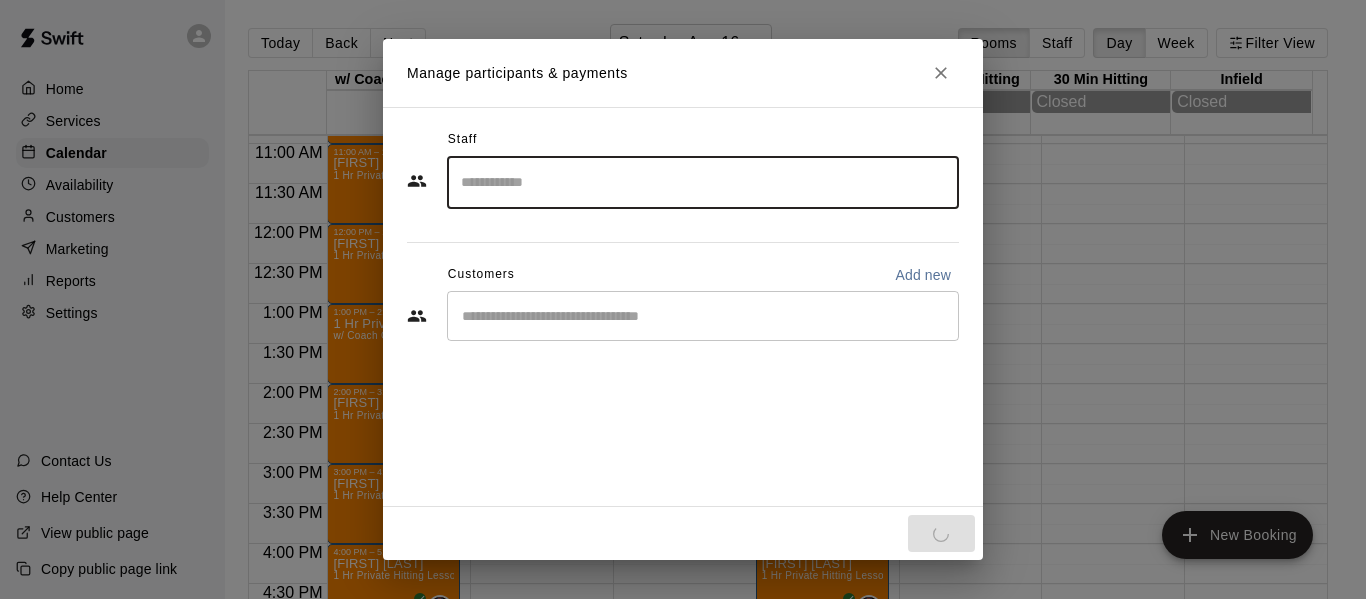 click on "​" at bounding box center [703, 316] 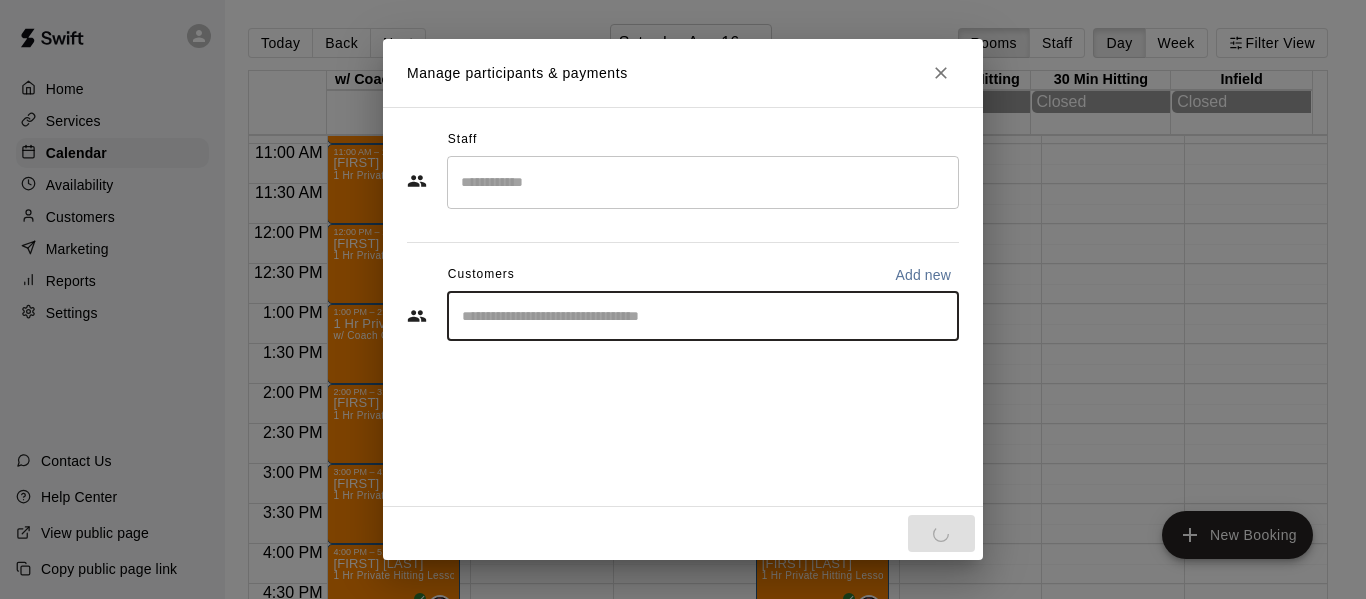 click at bounding box center (703, 182) 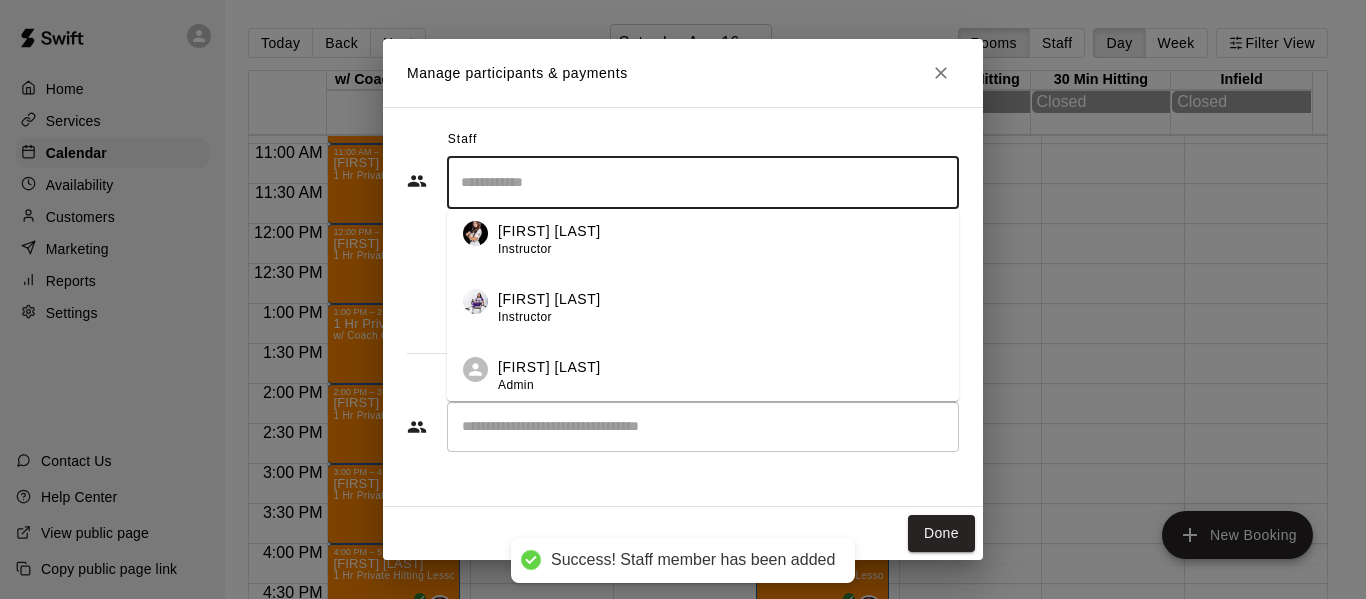 scroll, scrollTop: 80, scrollLeft: 0, axis: vertical 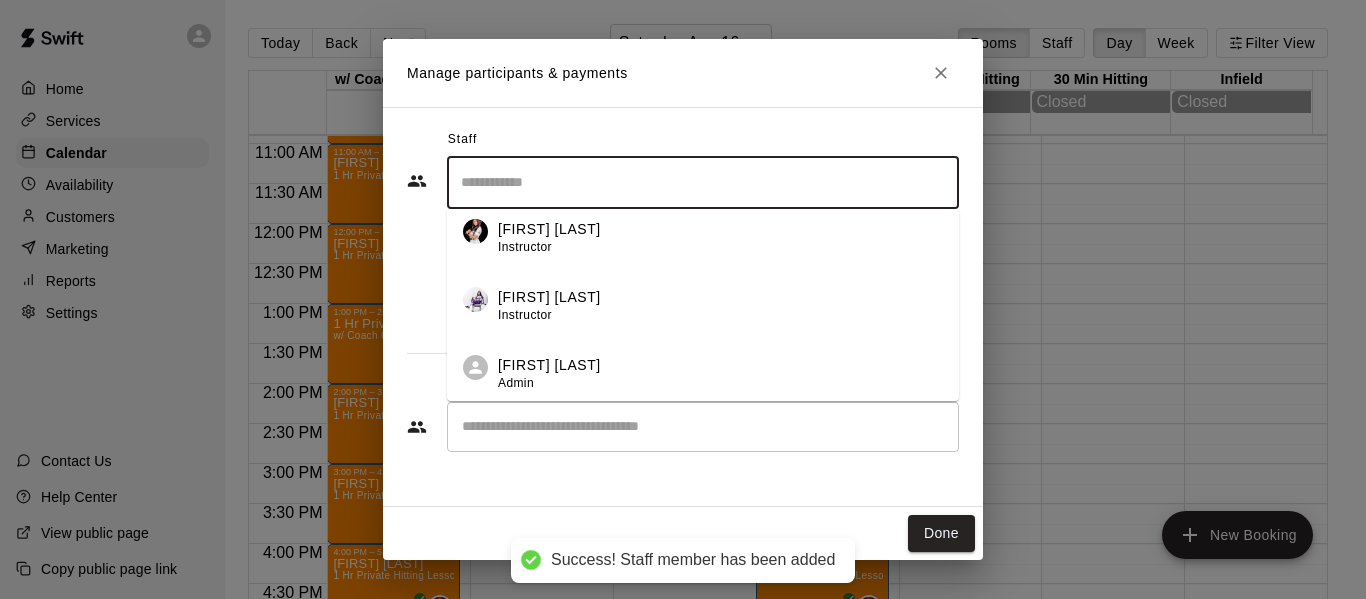 click on "​" at bounding box center [703, 427] 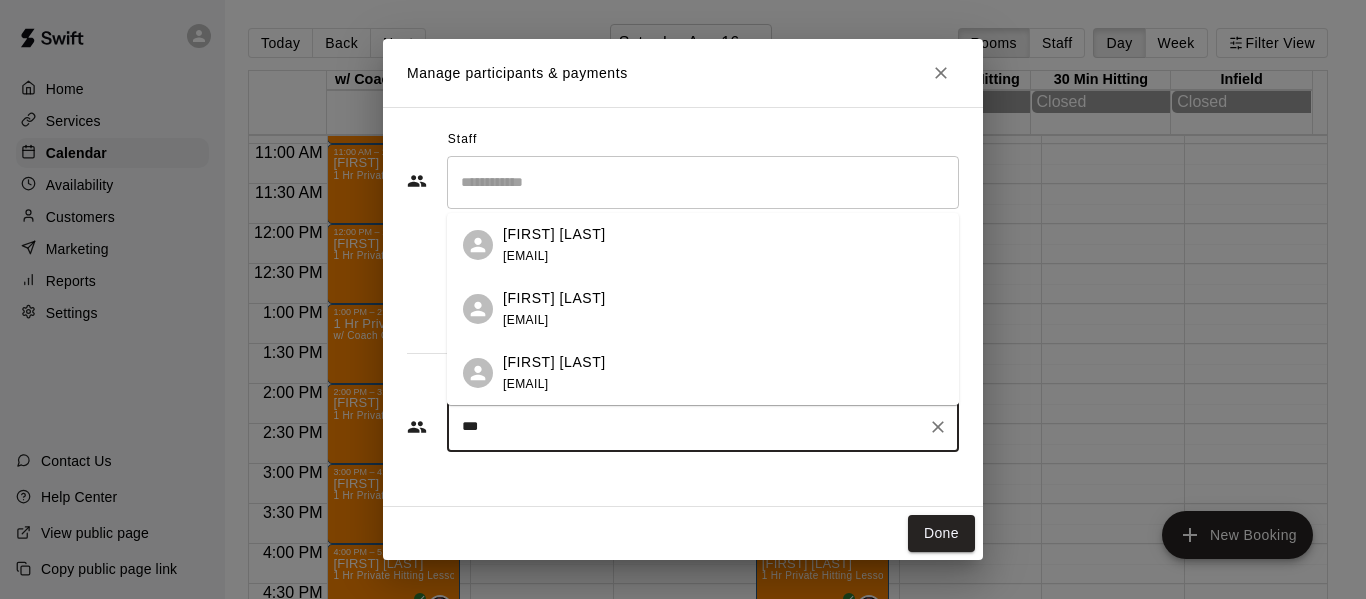 type on "****" 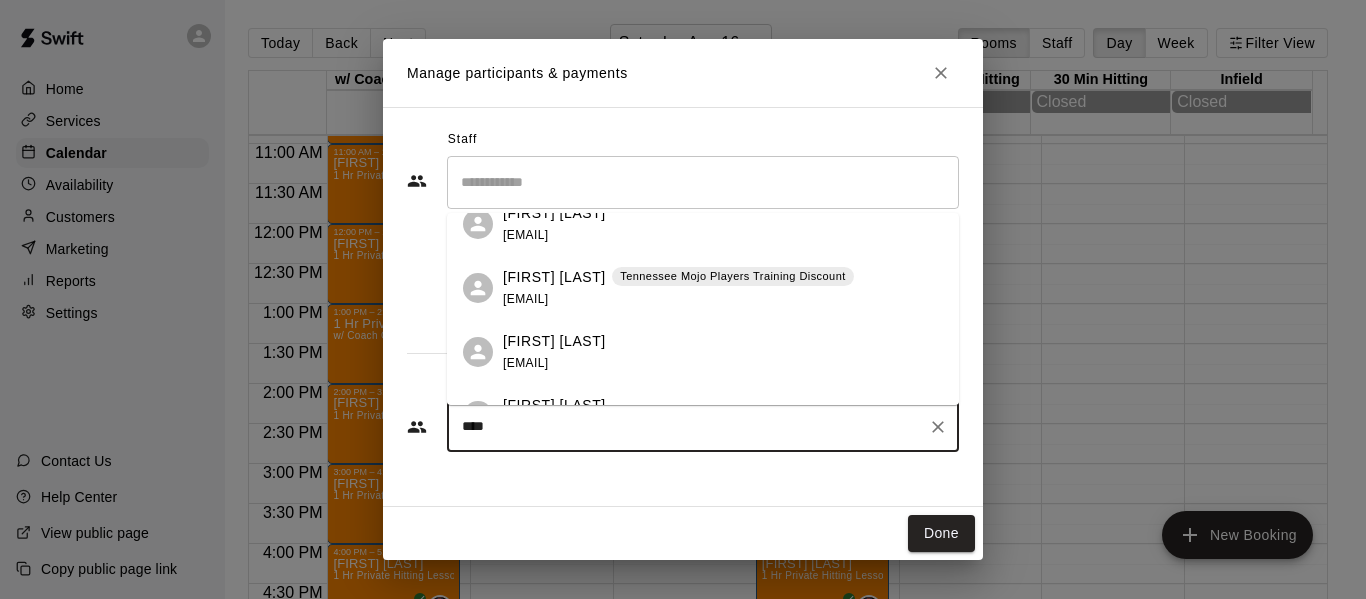 scroll, scrollTop: 233, scrollLeft: 0, axis: vertical 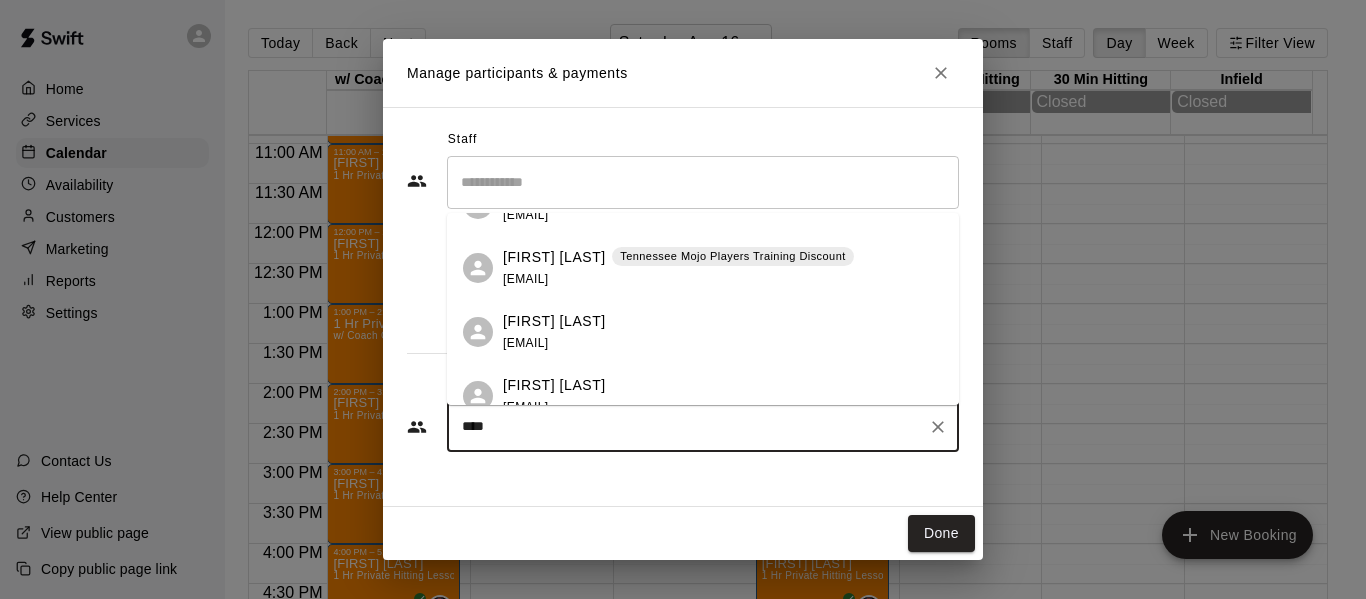 click on "[FIRST] [LAST]" at bounding box center (554, 257) 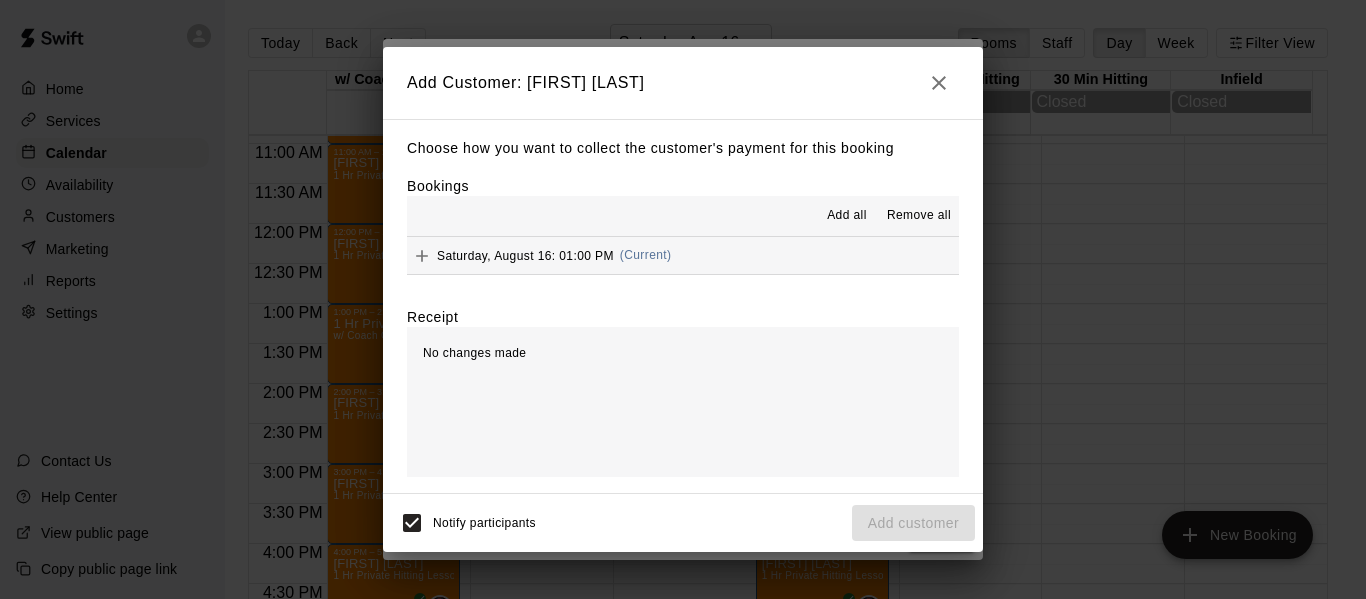 click 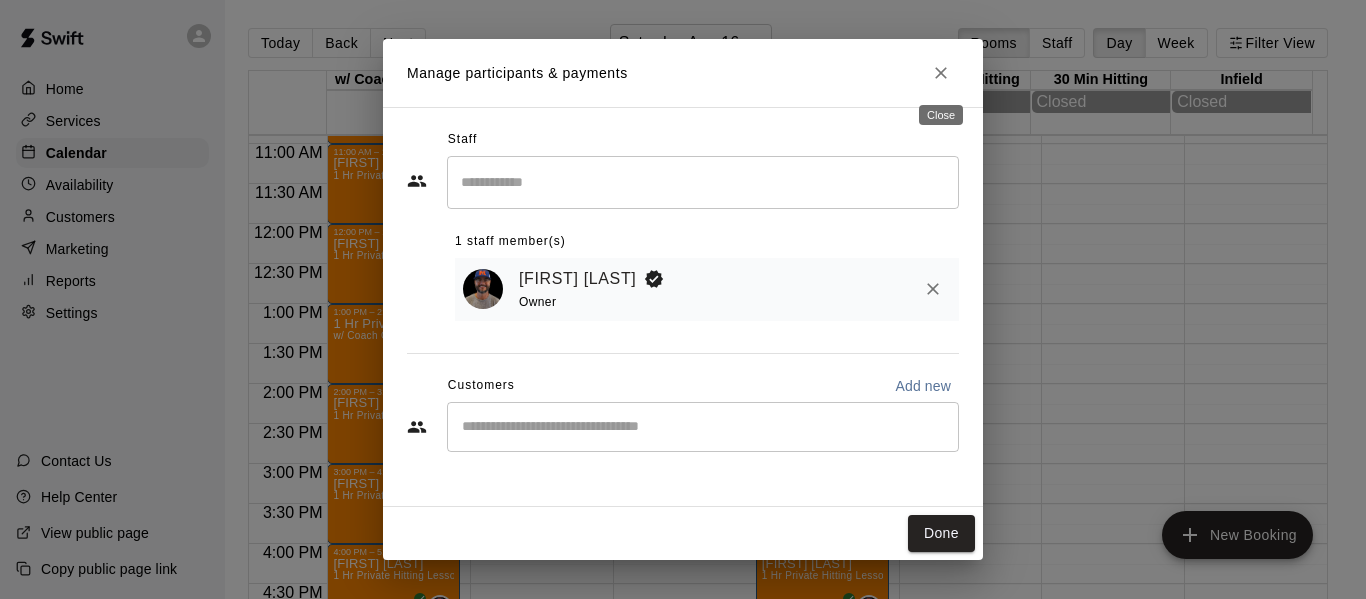 click 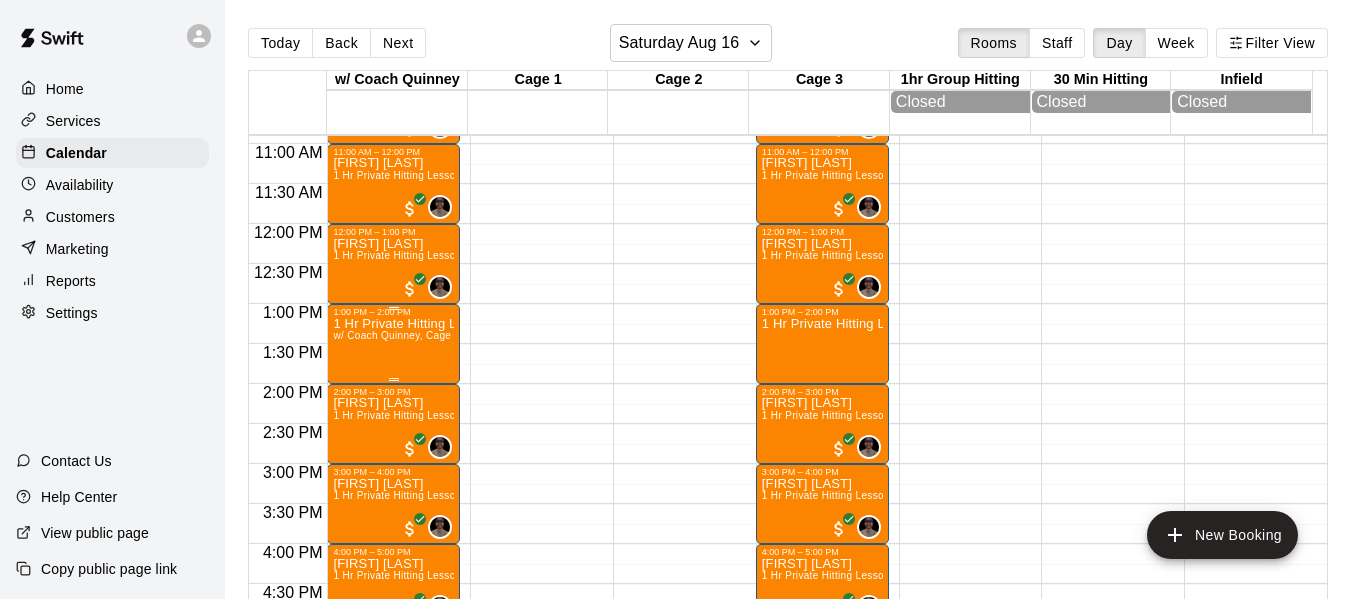 click on "1 Hr Private Hitting Lesson Ages 8 And Older w/ Coach [LAST]" at bounding box center [393, 616] 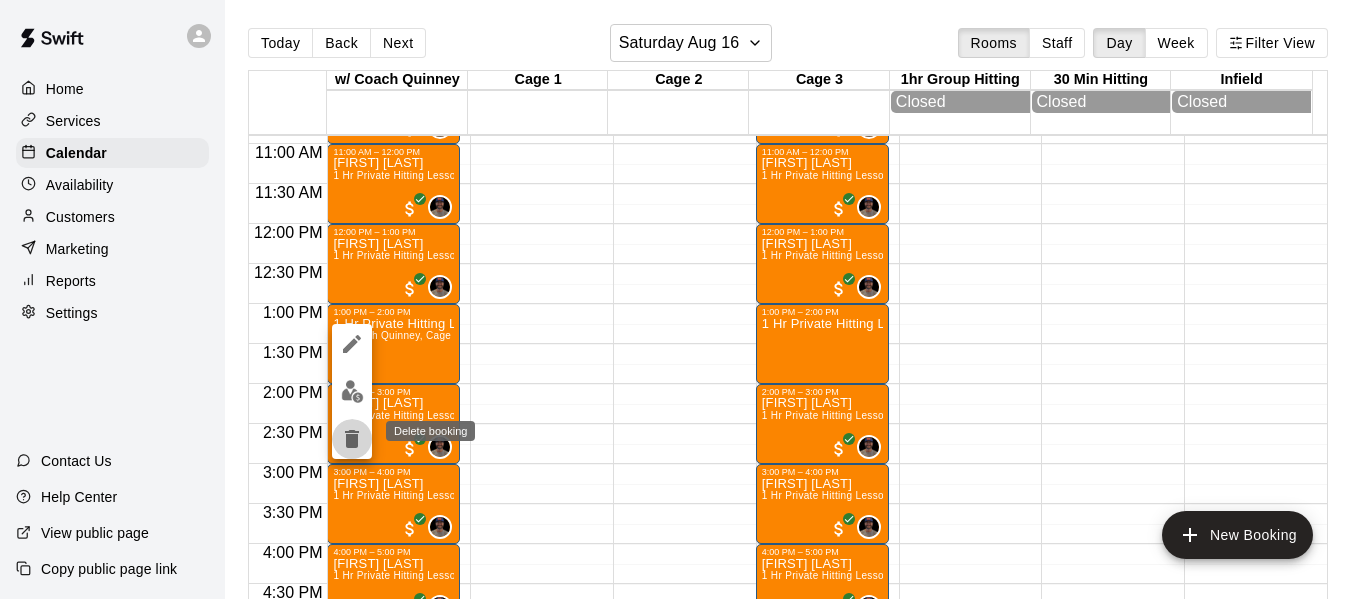 click 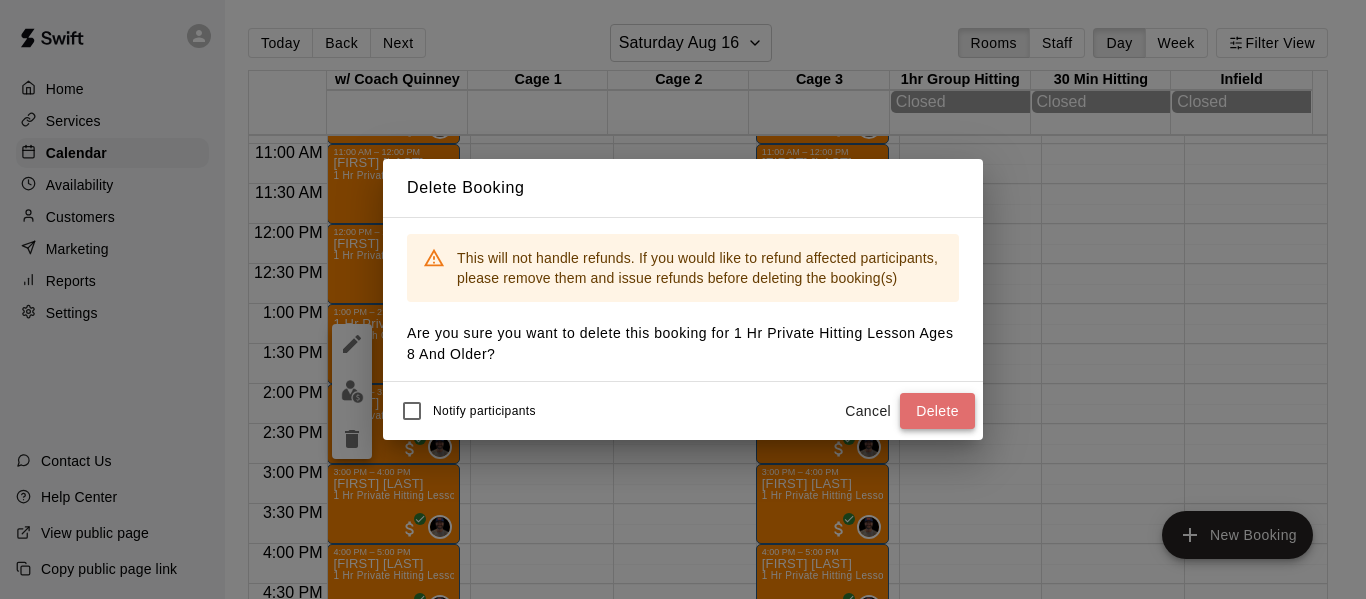 click on "Delete" at bounding box center [937, 411] 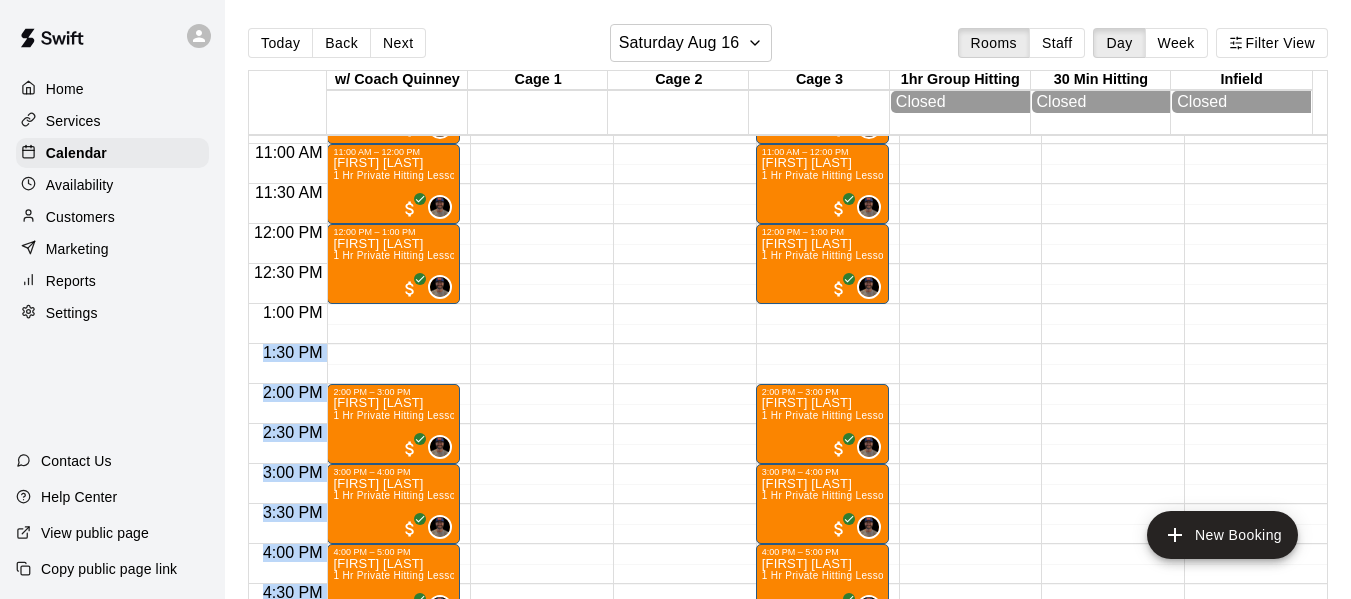 drag, startPoint x: 327, startPoint y: 312, endPoint x: 417, endPoint y: 354, distance: 99.31767 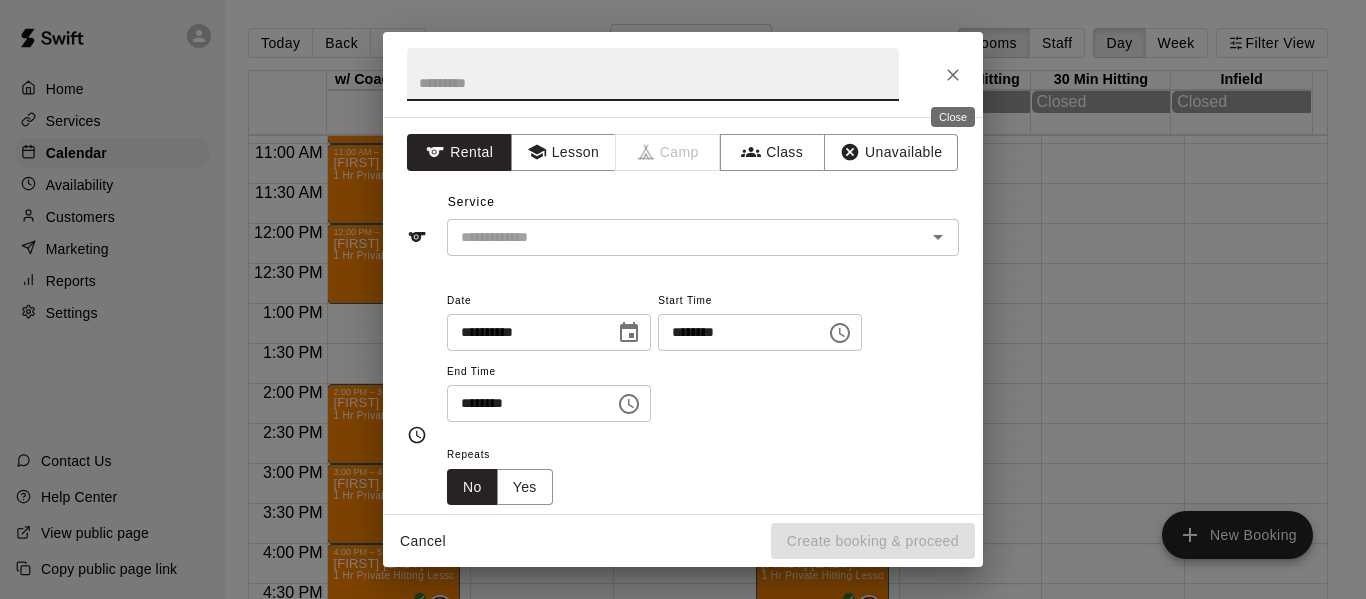 click 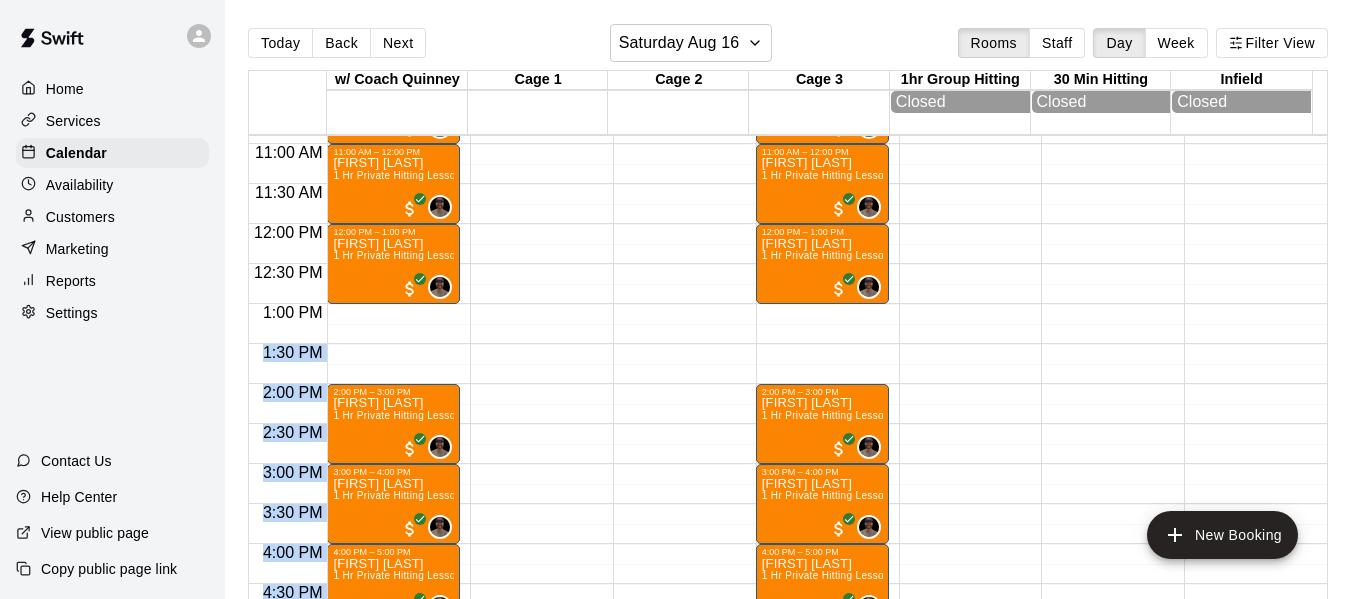 drag, startPoint x: 327, startPoint y: 312, endPoint x: 405, endPoint y: 335, distance: 81.32035 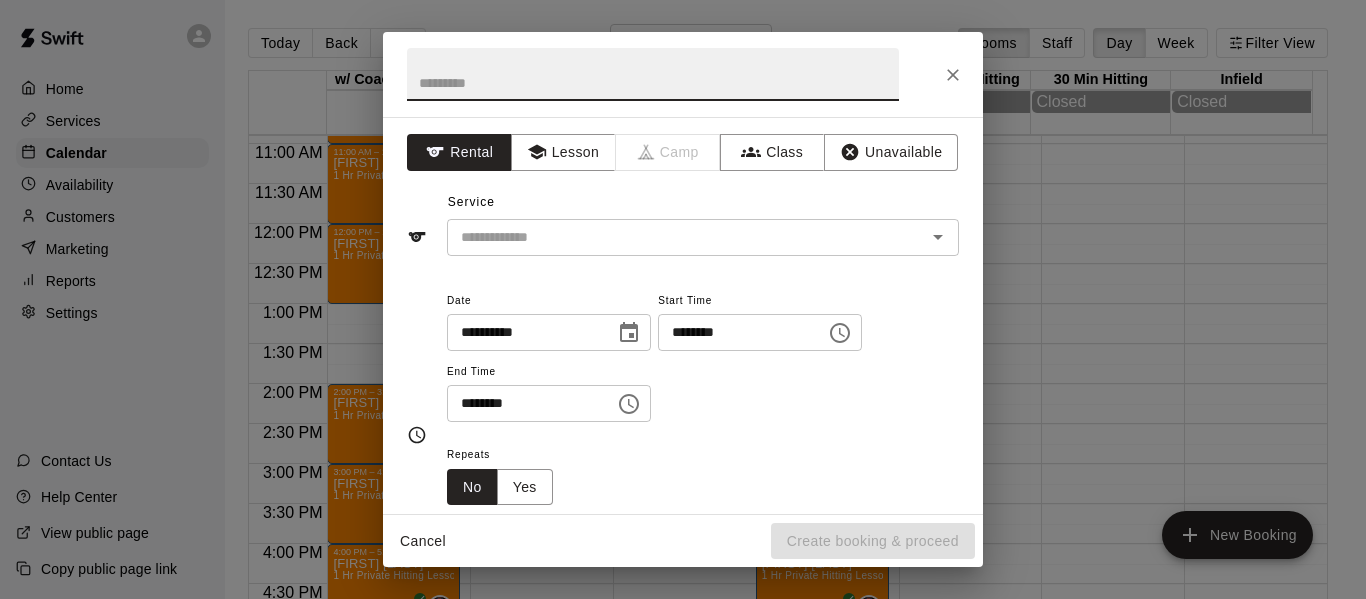 click 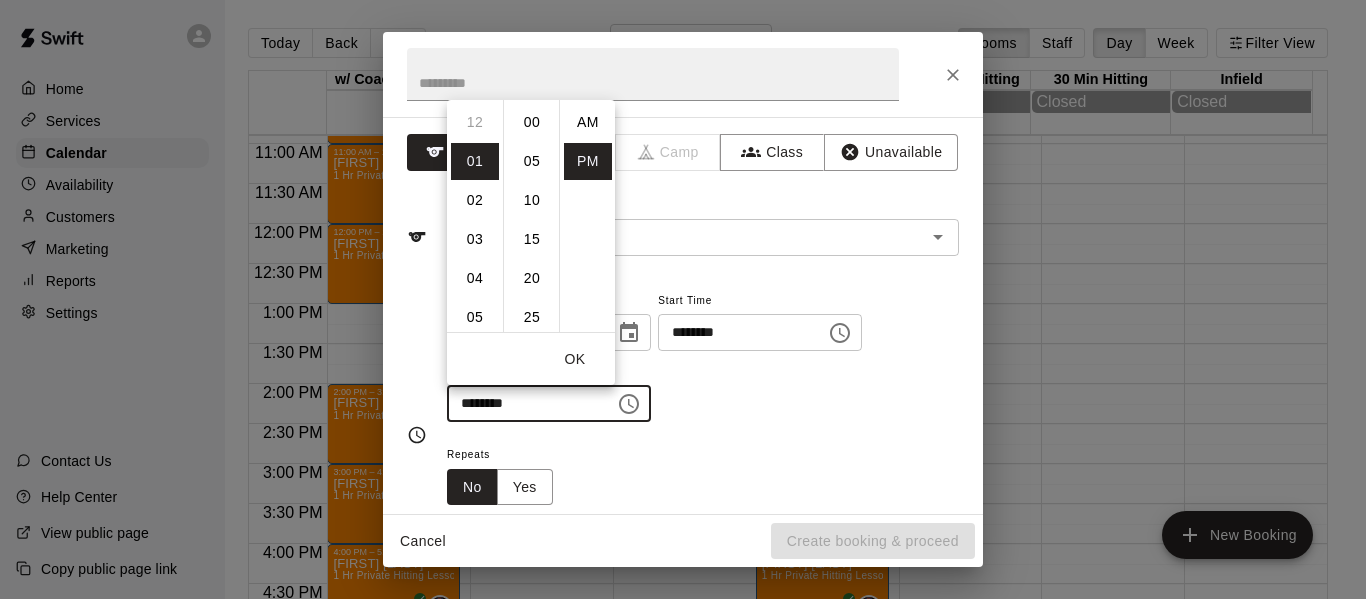 scroll, scrollTop: 39, scrollLeft: 0, axis: vertical 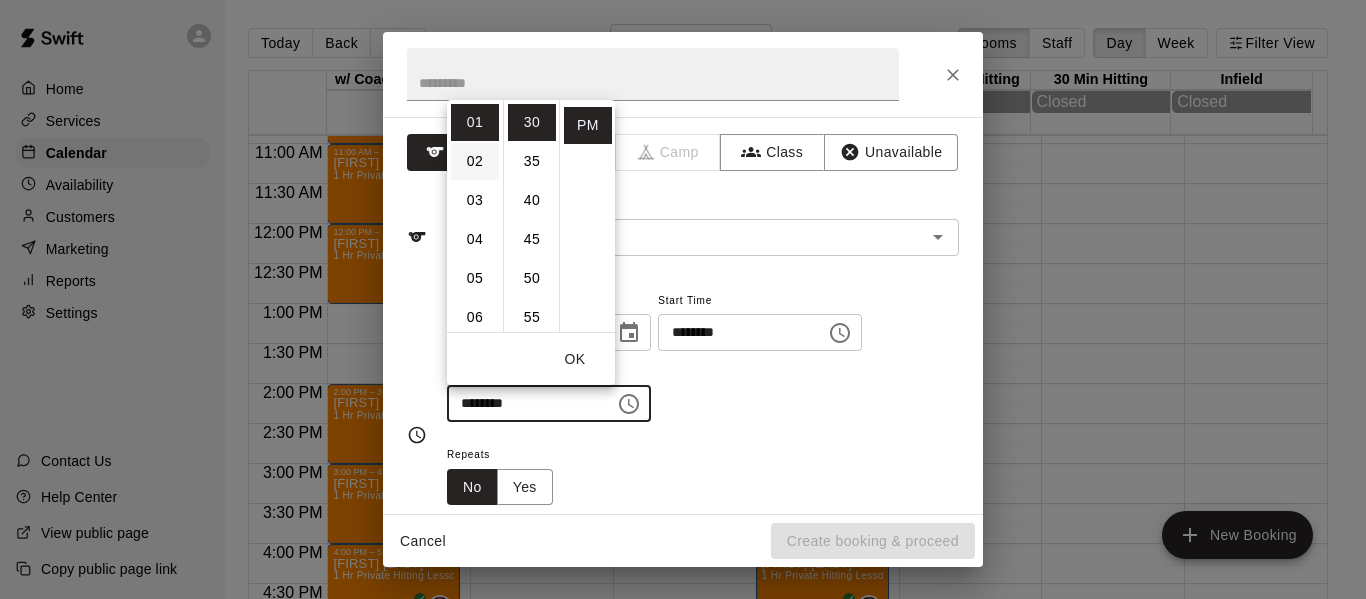 click on "02" at bounding box center (475, 161) 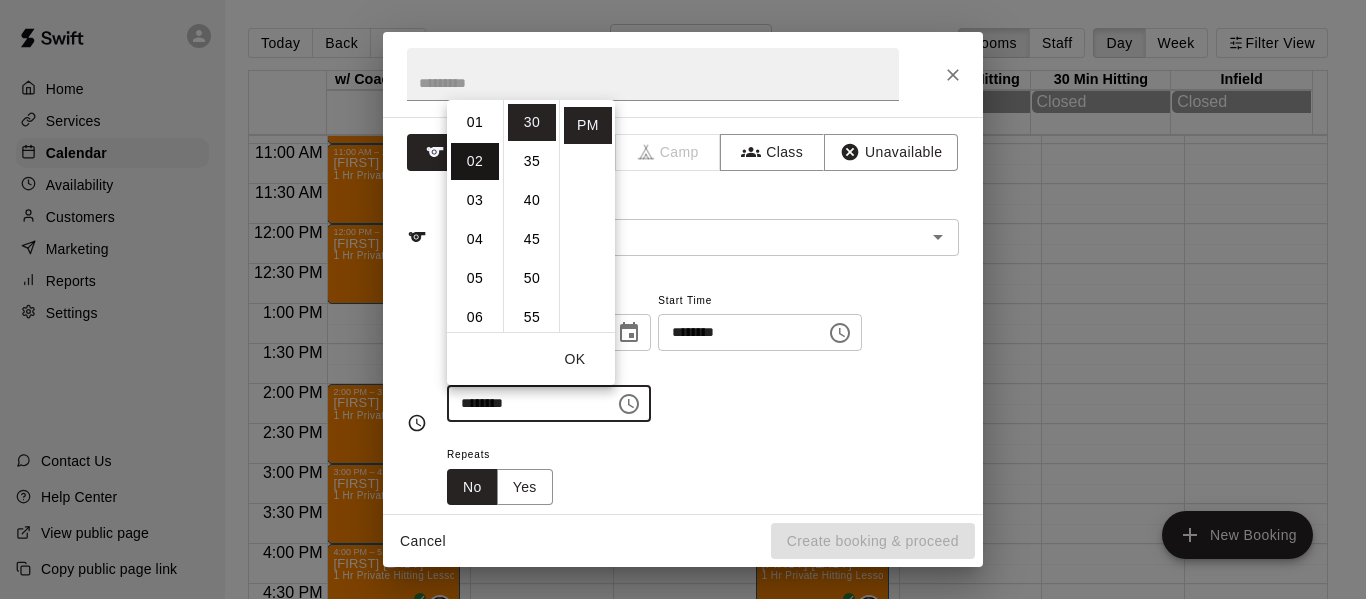 scroll, scrollTop: 78, scrollLeft: 0, axis: vertical 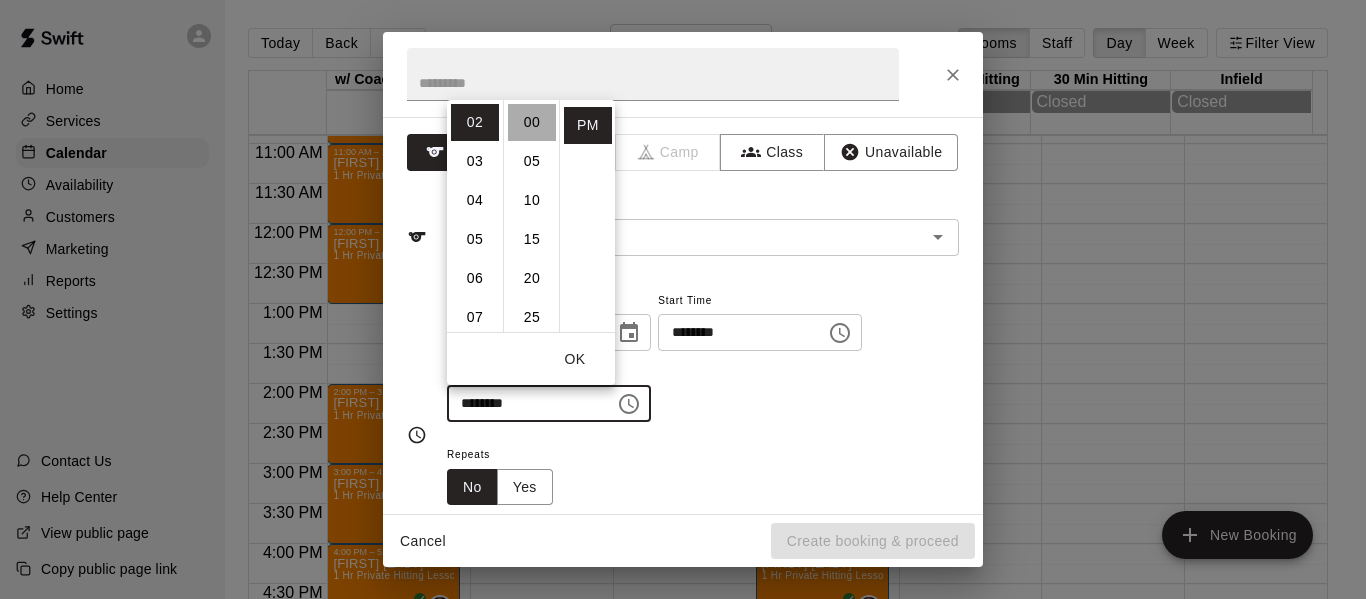 click on "00" at bounding box center [532, 122] 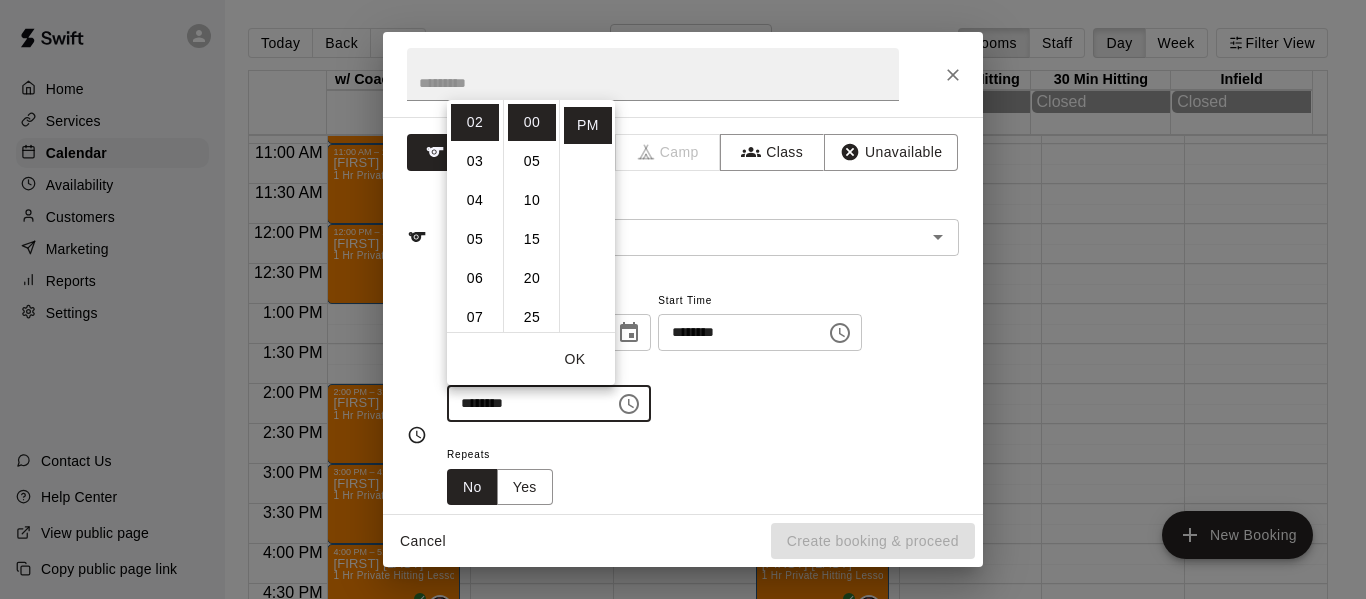 click on "Repeats No Yes" at bounding box center (703, 473) 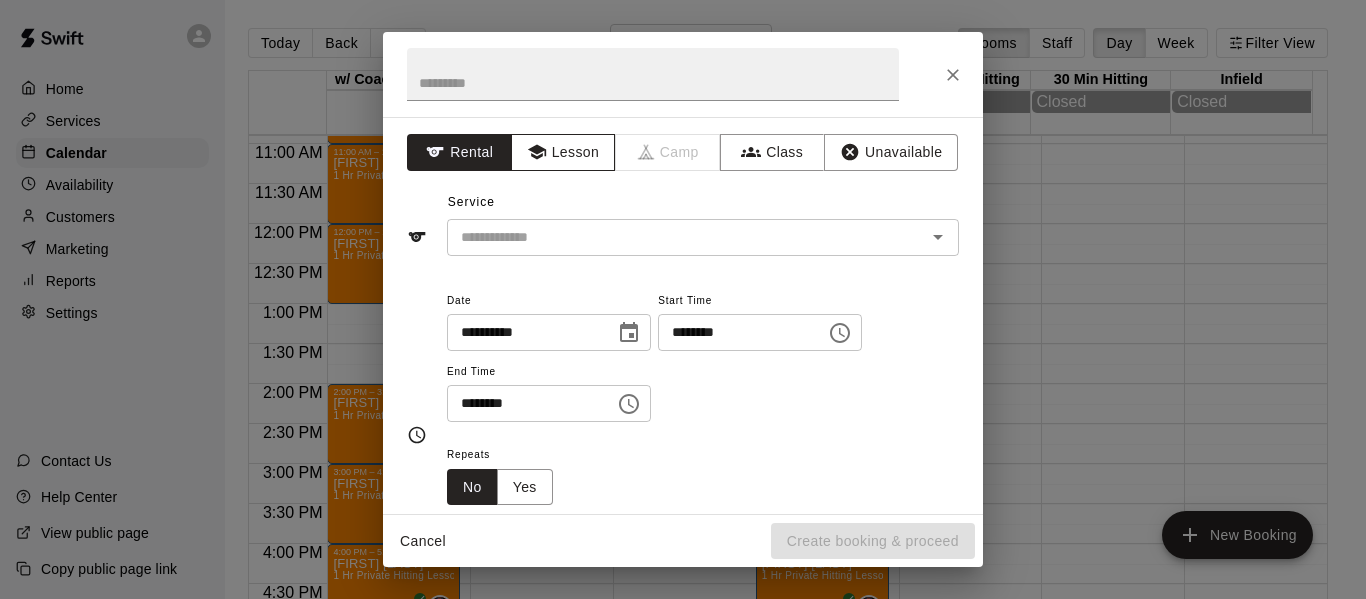 click on "Lesson" at bounding box center (563, 152) 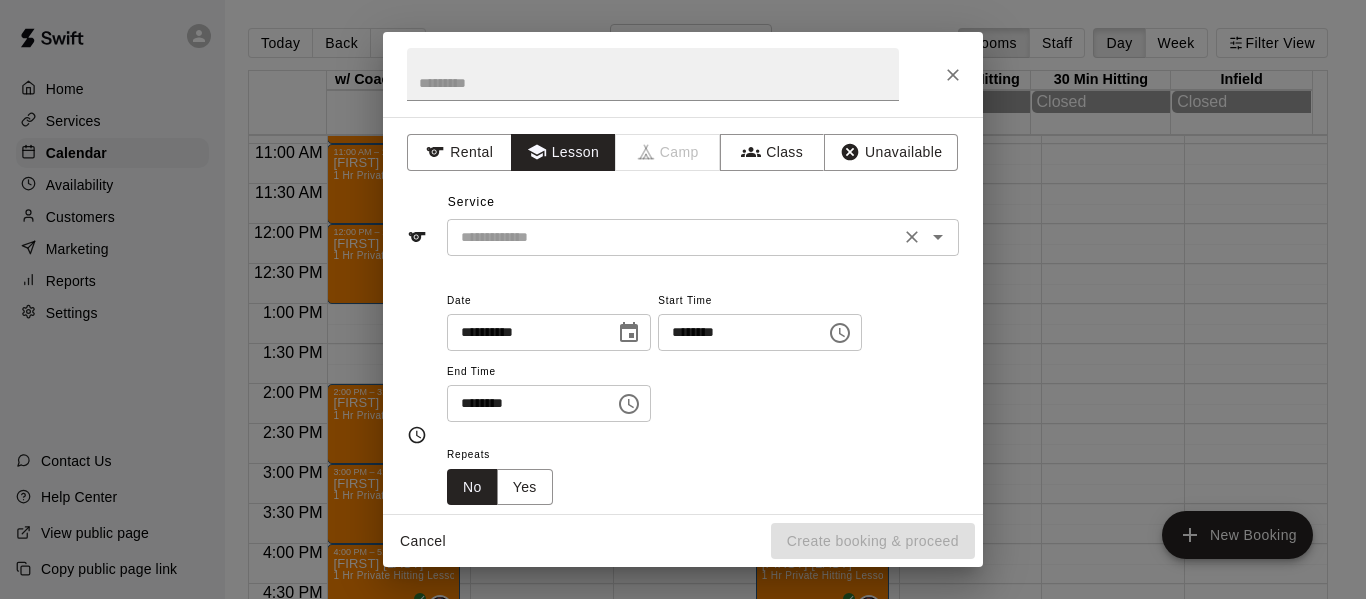 click at bounding box center [673, 237] 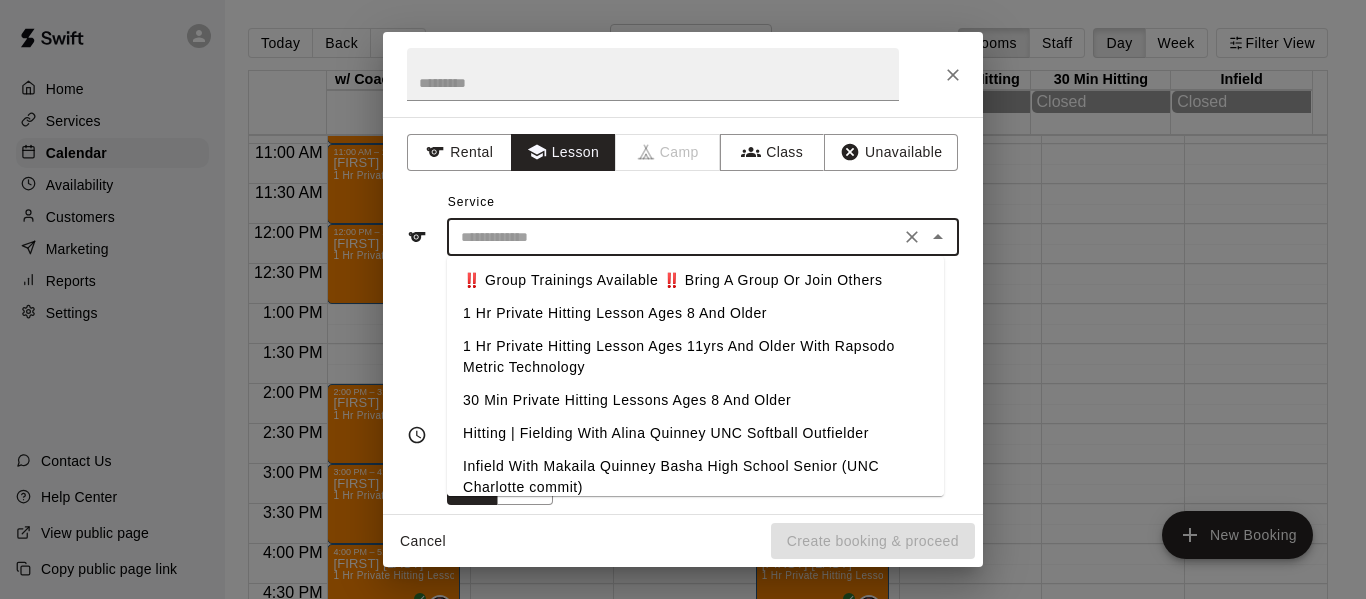 click on "1 Hr Private Hitting Lesson Ages 8 And Older" at bounding box center (695, 313) 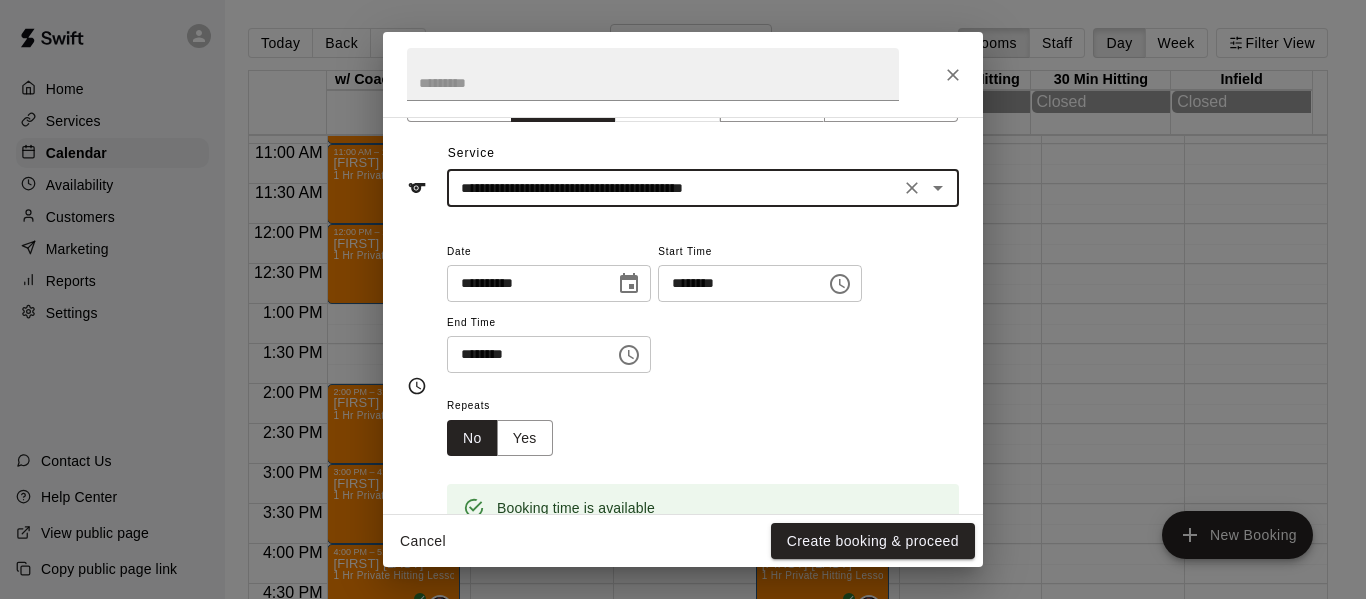 scroll, scrollTop: 67, scrollLeft: 0, axis: vertical 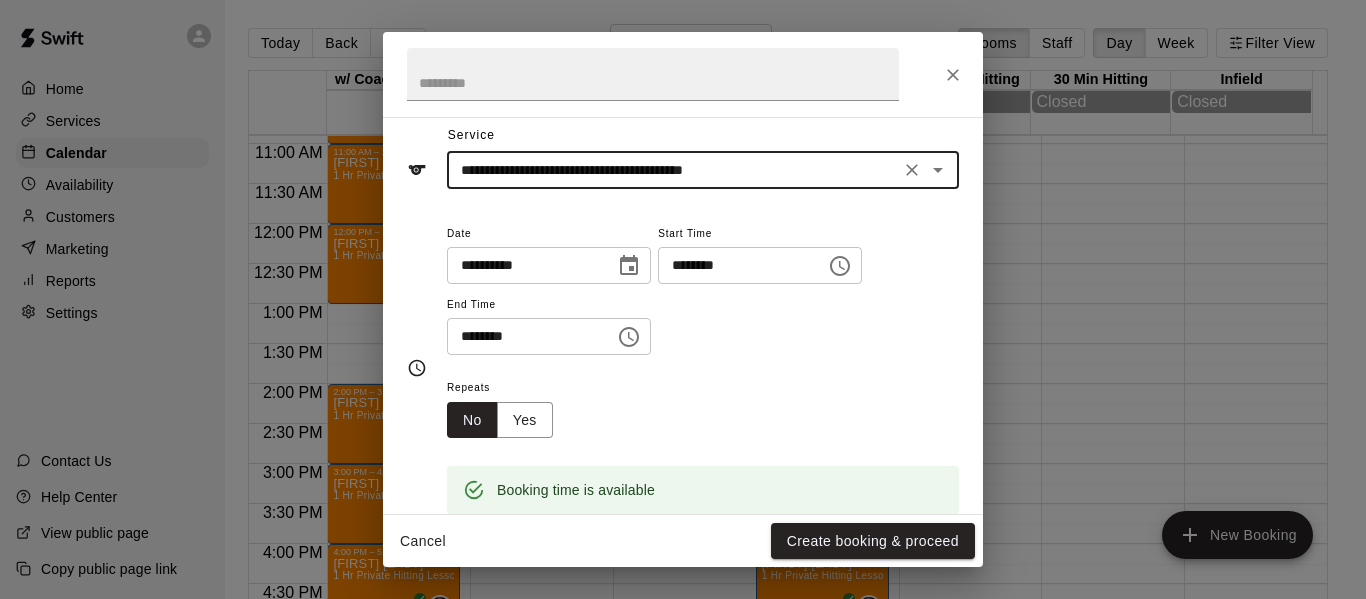 click on "**********" at bounding box center (673, 170) 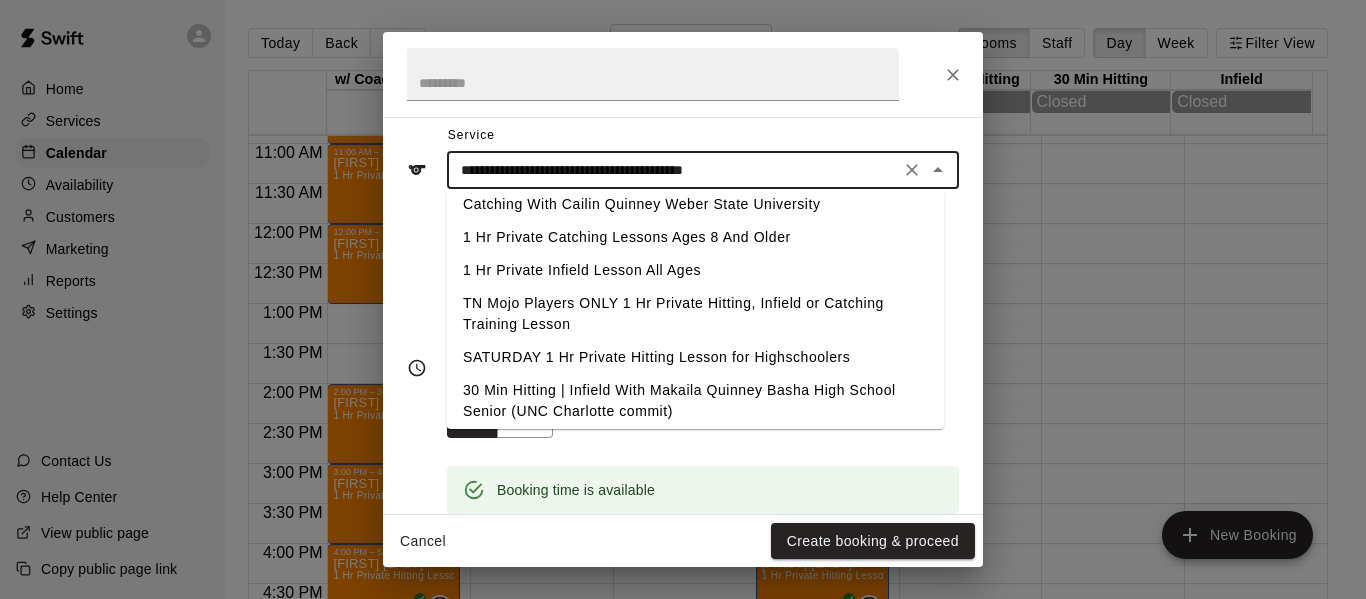 scroll, scrollTop: 256, scrollLeft: 0, axis: vertical 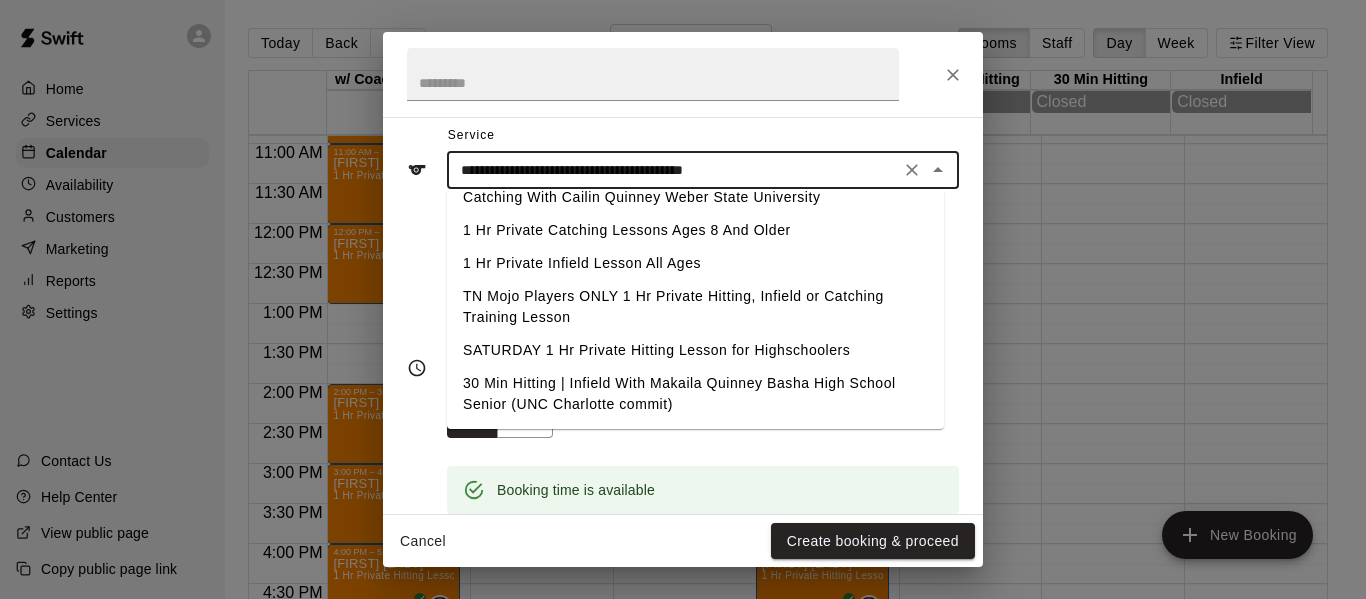 click on "TN Mojo Players ONLY 1 Hr Private Hitting, Infield or Catching Training Lesson" at bounding box center [695, 307] 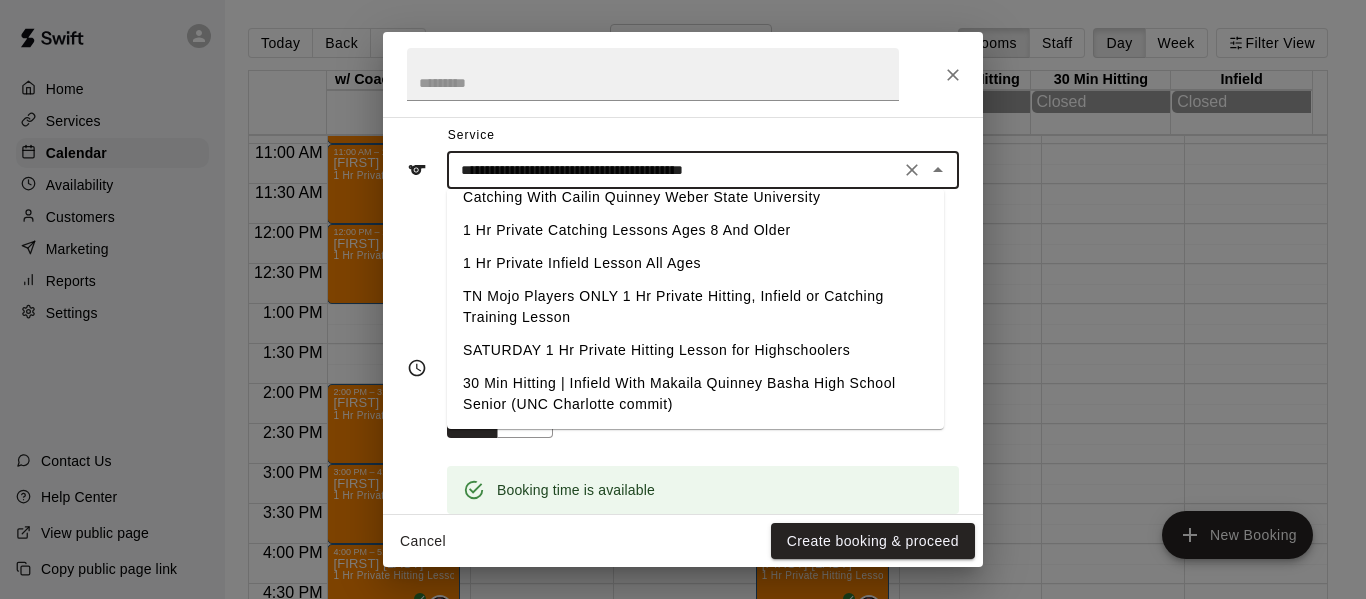 type on "**********" 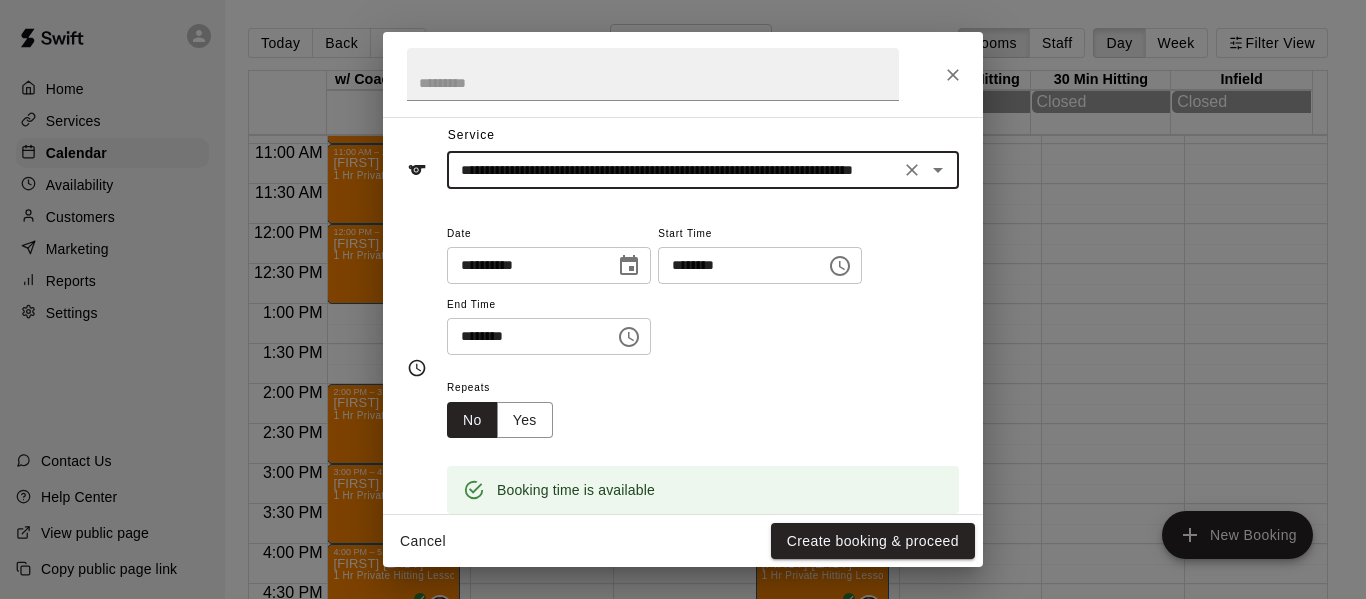click on "Create booking & proceed" at bounding box center (873, 541) 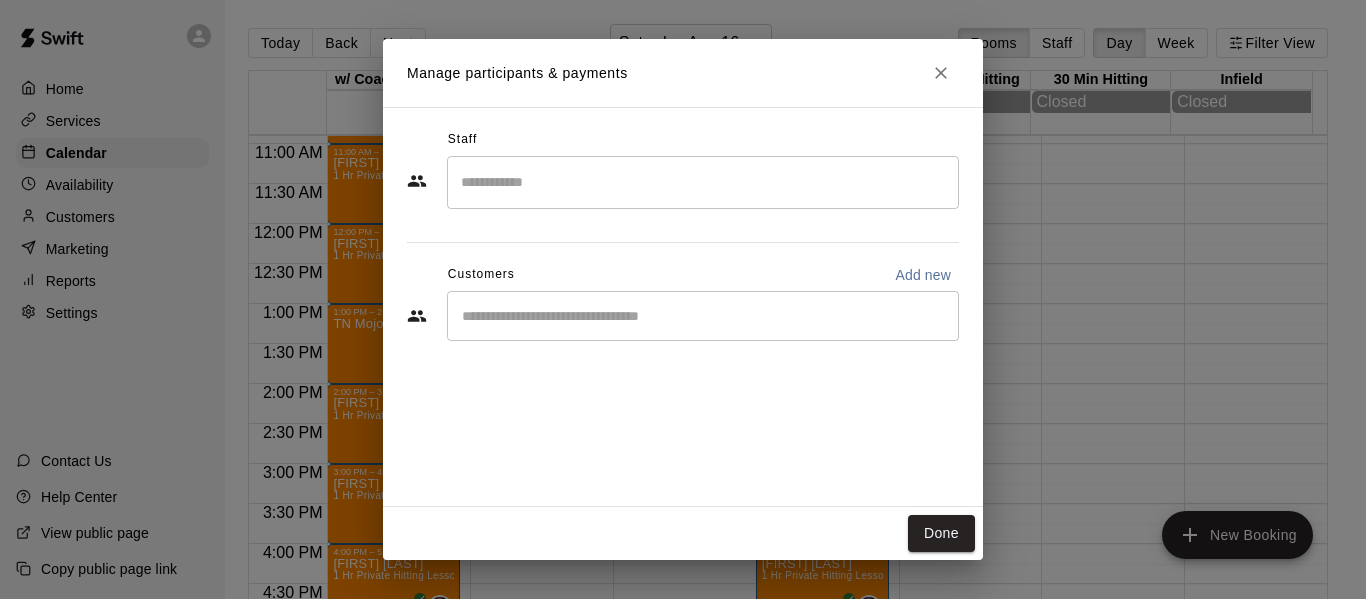 click at bounding box center (703, 182) 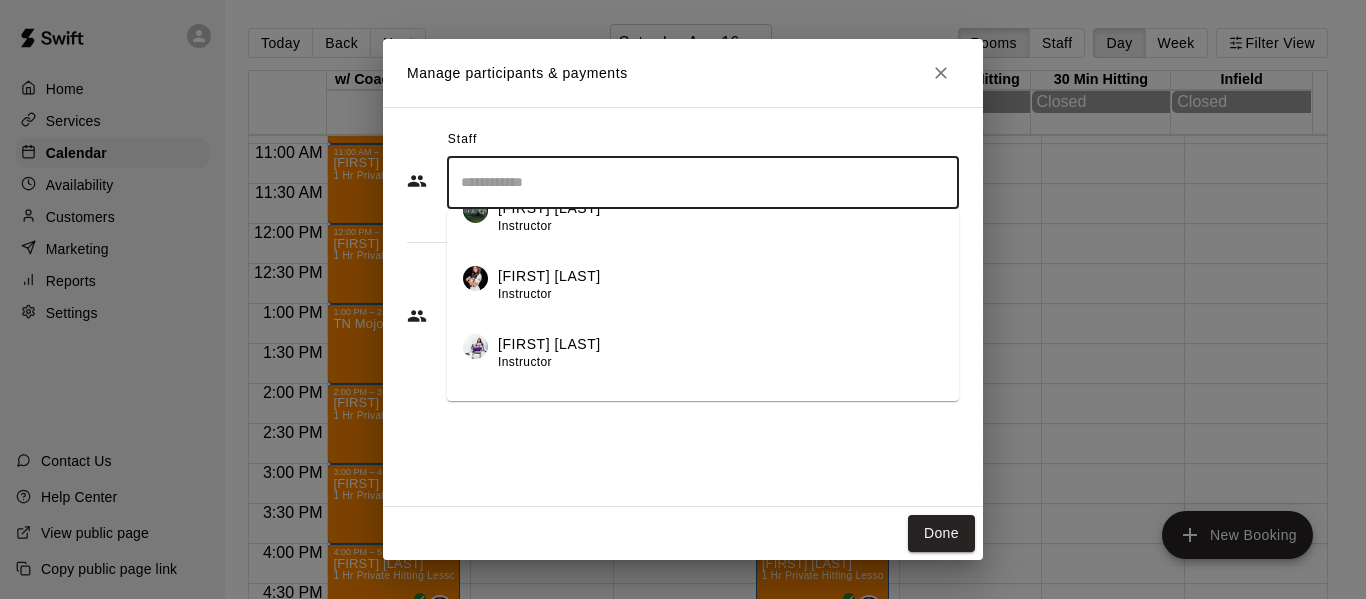 scroll, scrollTop: 148, scrollLeft: 0, axis: vertical 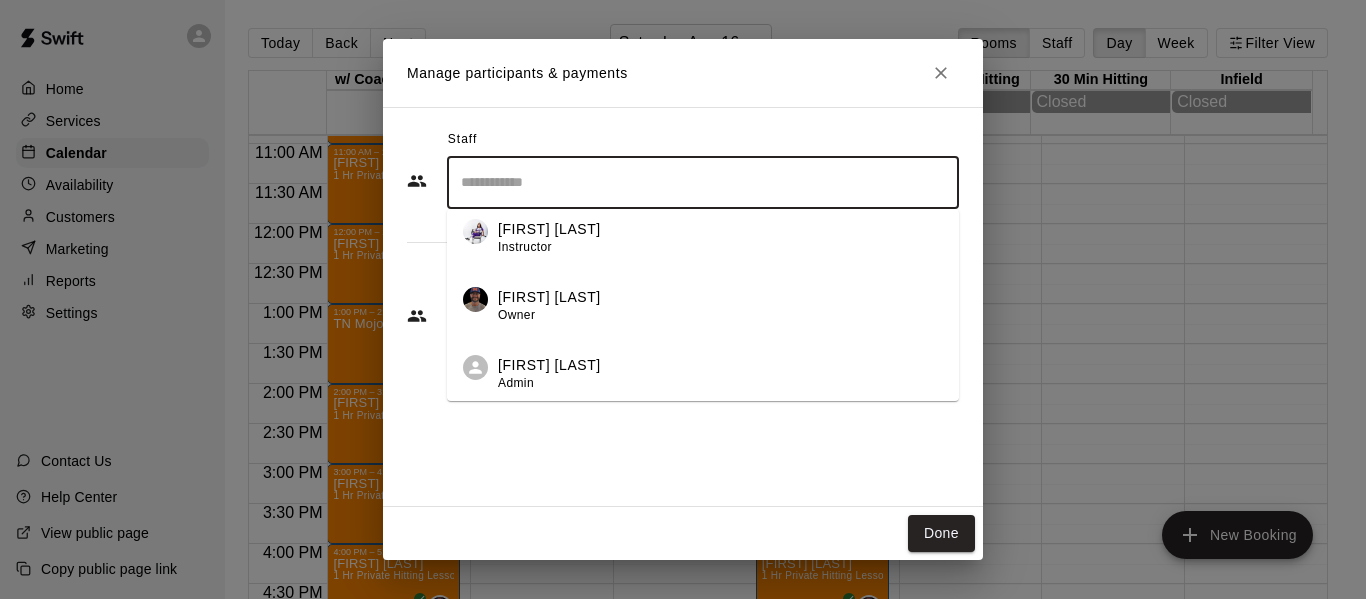 click on "[FIRST] [LAST]" at bounding box center [549, 297] 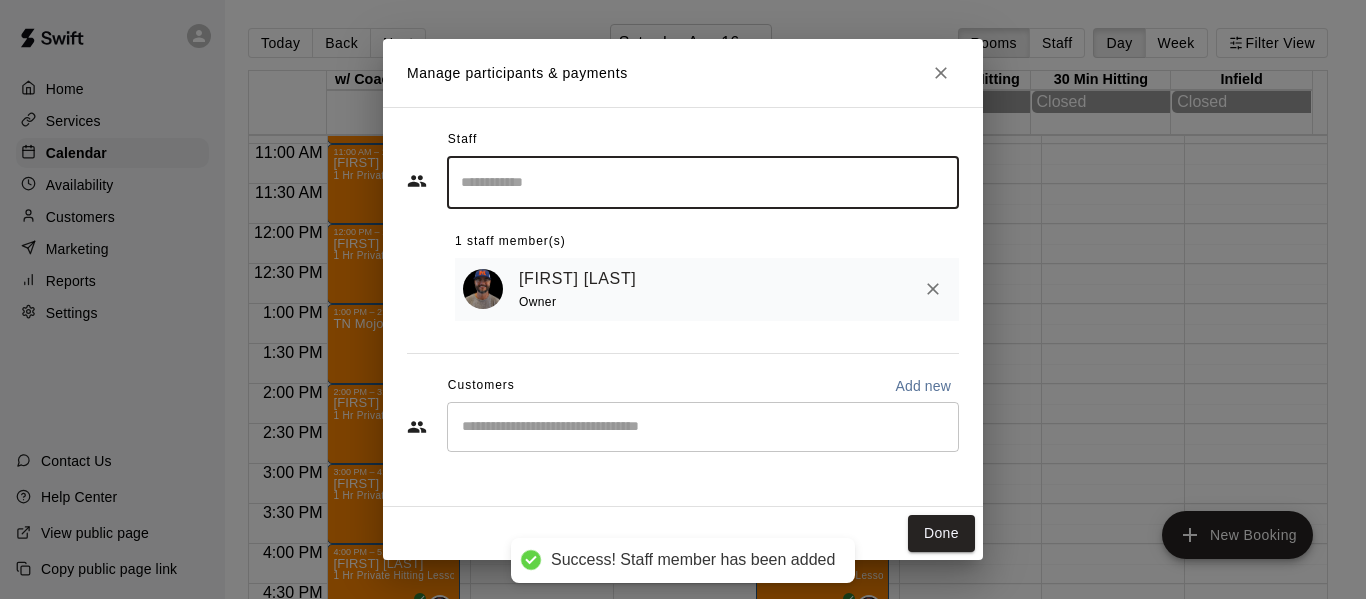 click on "​" at bounding box center (703, 427) 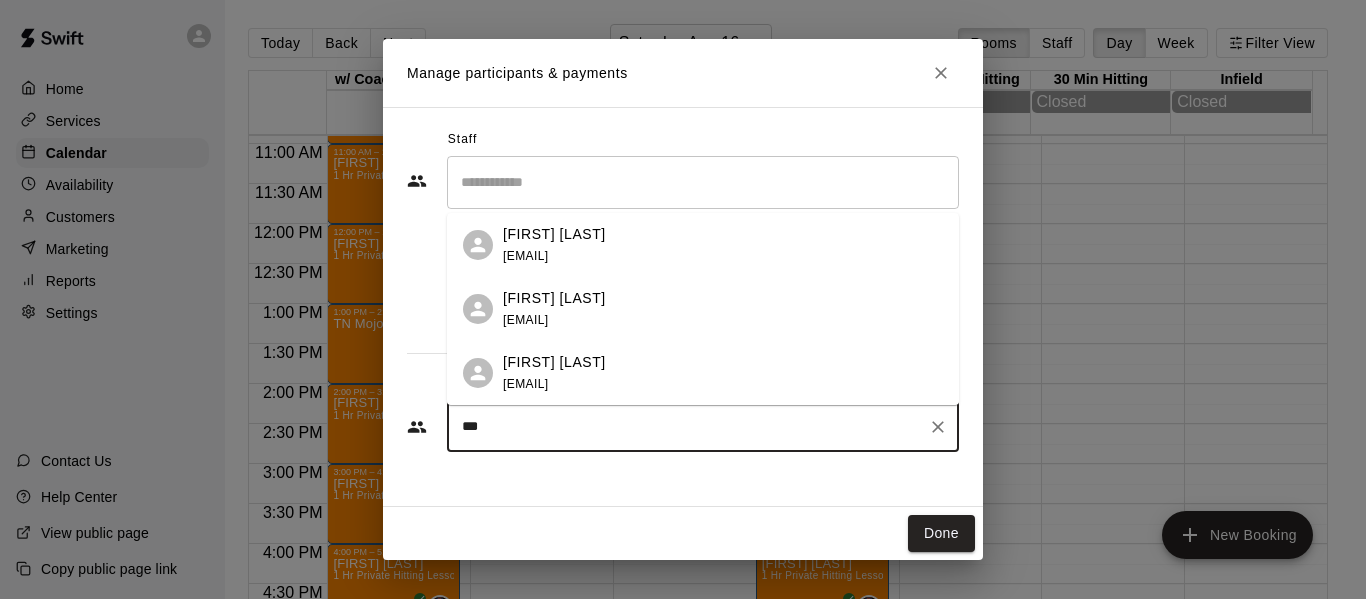 type on "****" 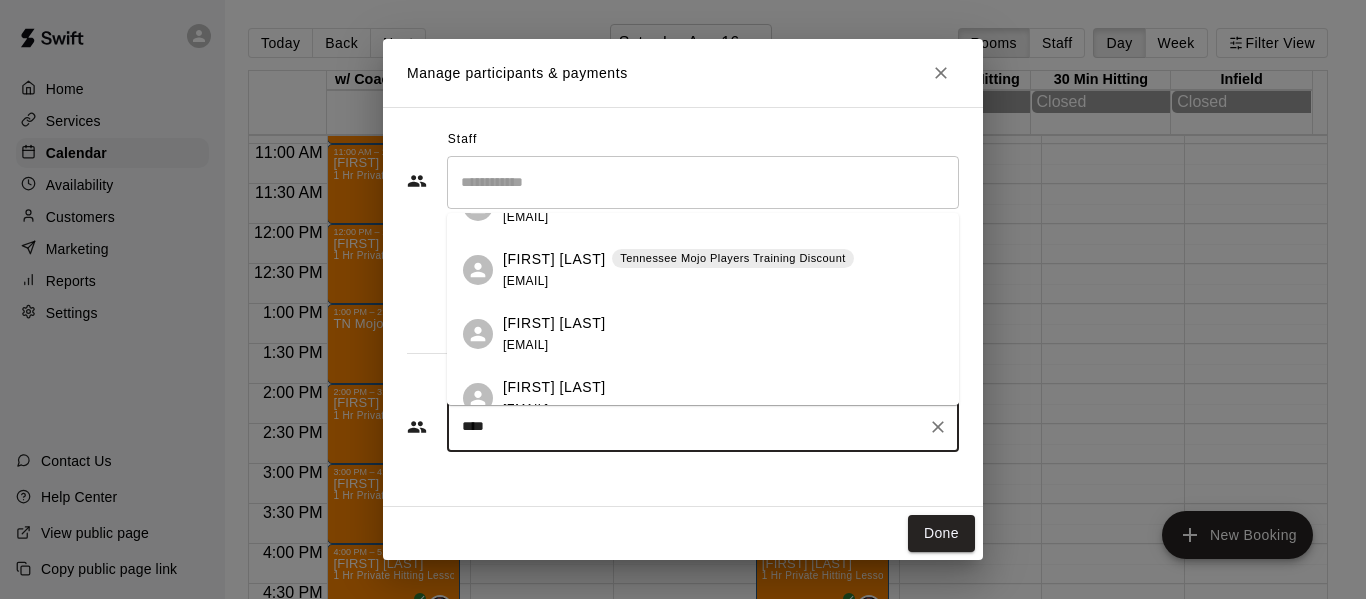 scroll, scrollTop: 256, scrollLeft: 0, axis: vertical 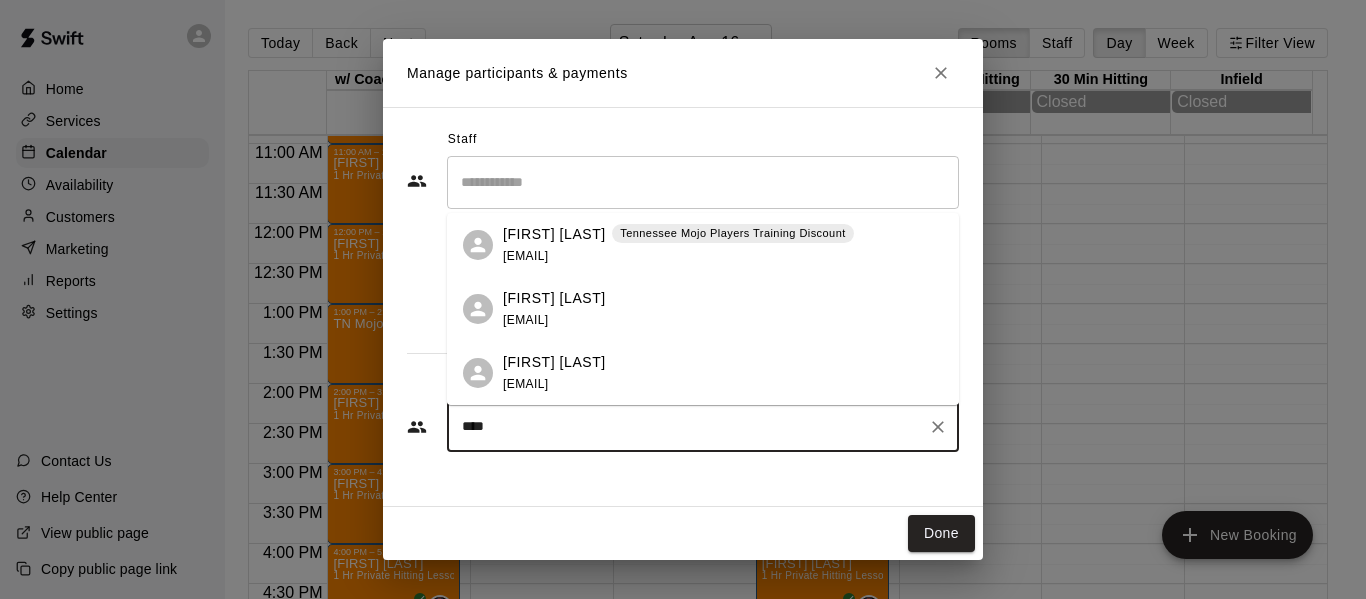click on "[FIRST] [LAST]" at bounding box center (554, 234) 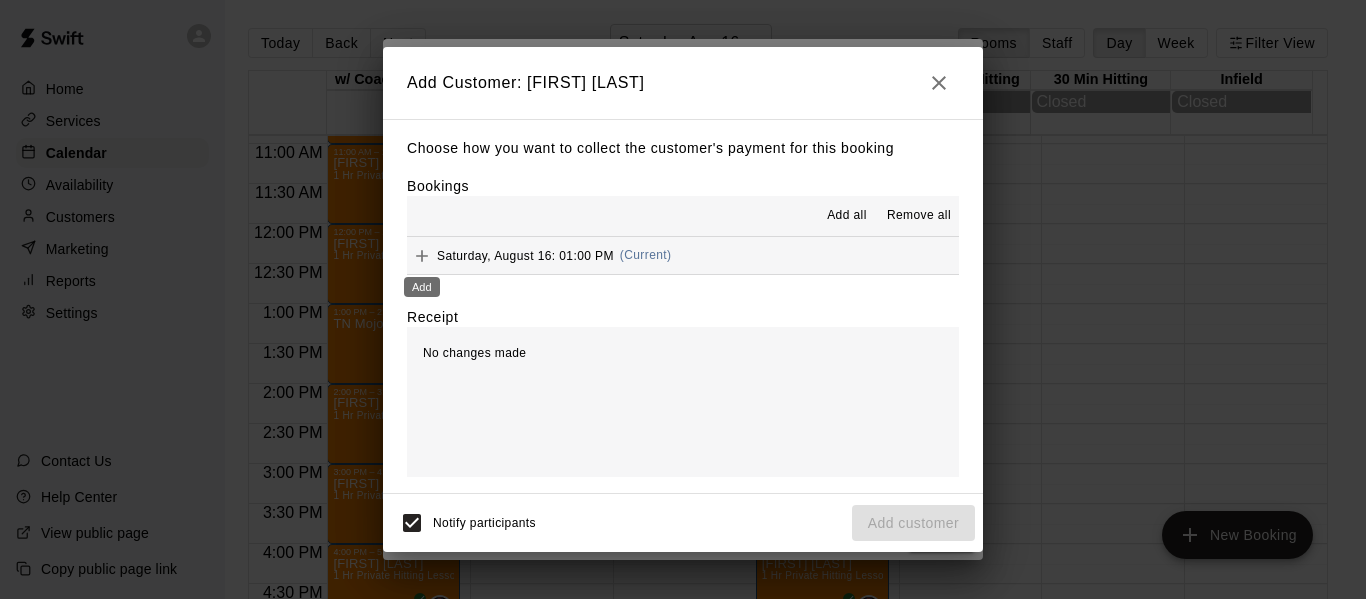 click on "Add" at bounding box center (422, 281) 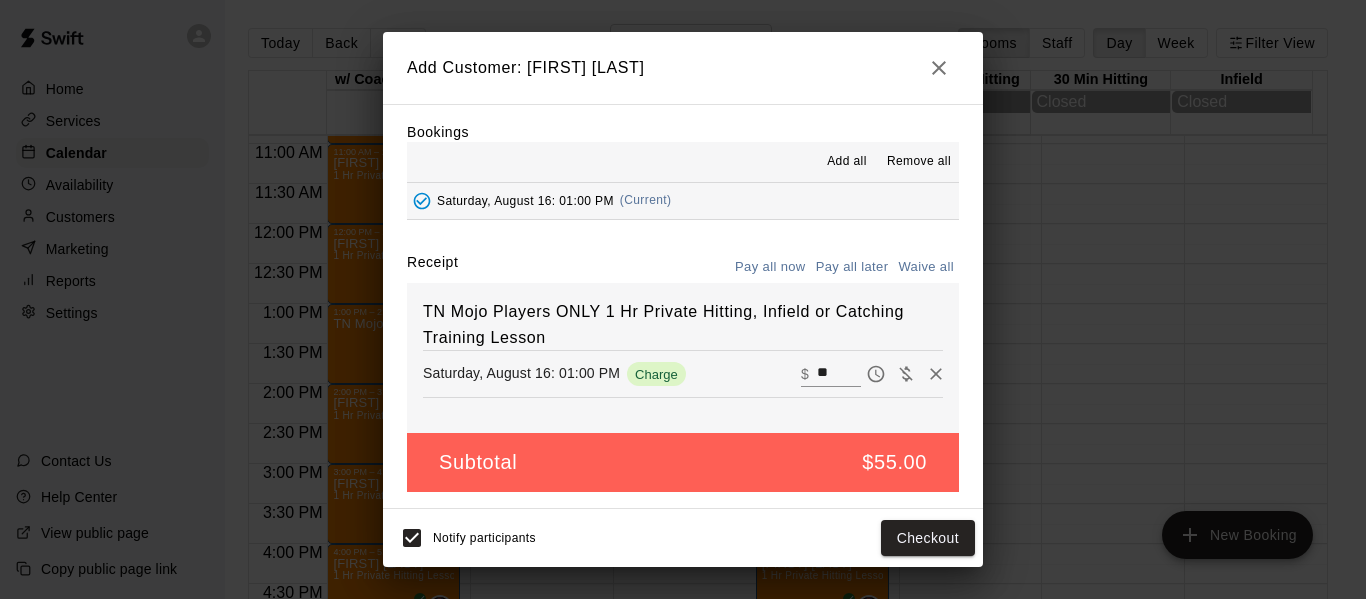 scroll, scrollTop: 42, scrollLeft: 0, axis: vertical 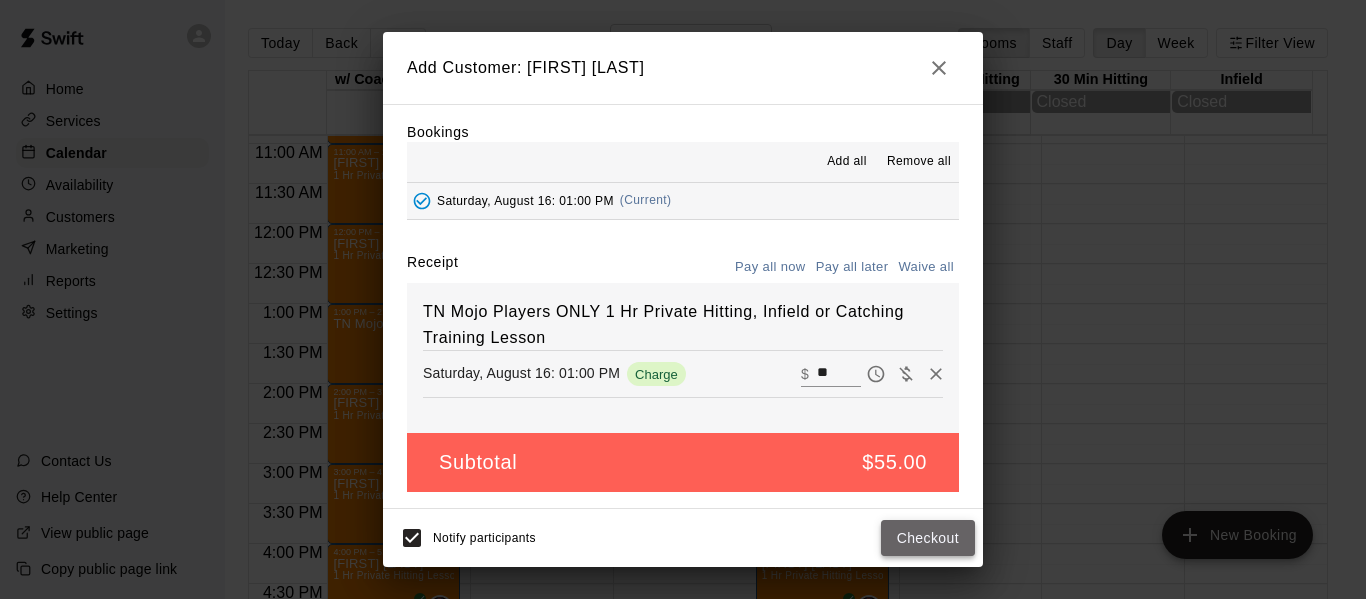 click on "Checkout" at bounding box center [928, 538] 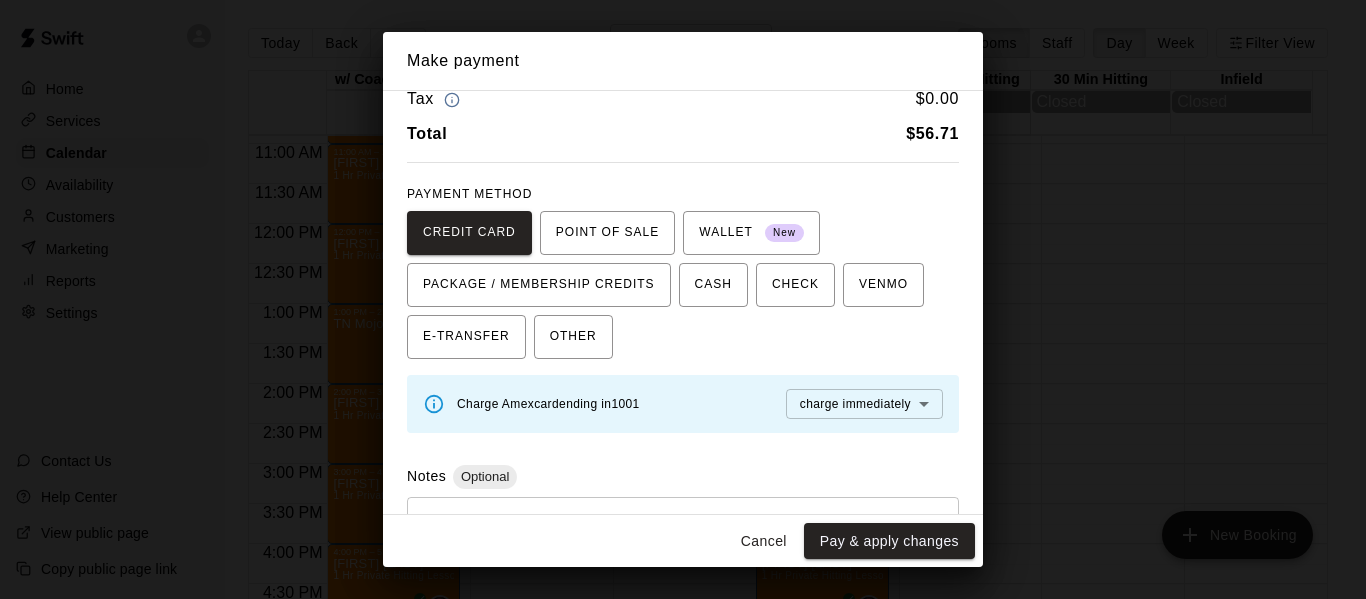 scroll, scrollTop: 182, scrollLeft: 0, axis: vertical 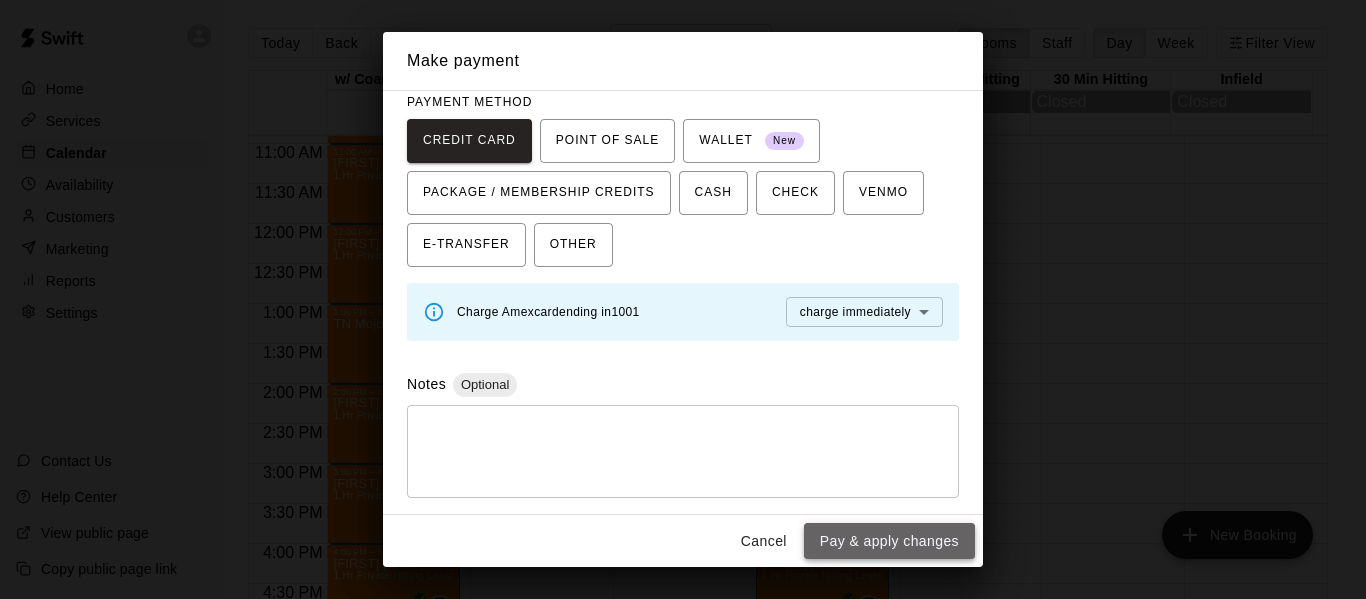 click on "Pay & apply changes" at bounding box center (889, 541) 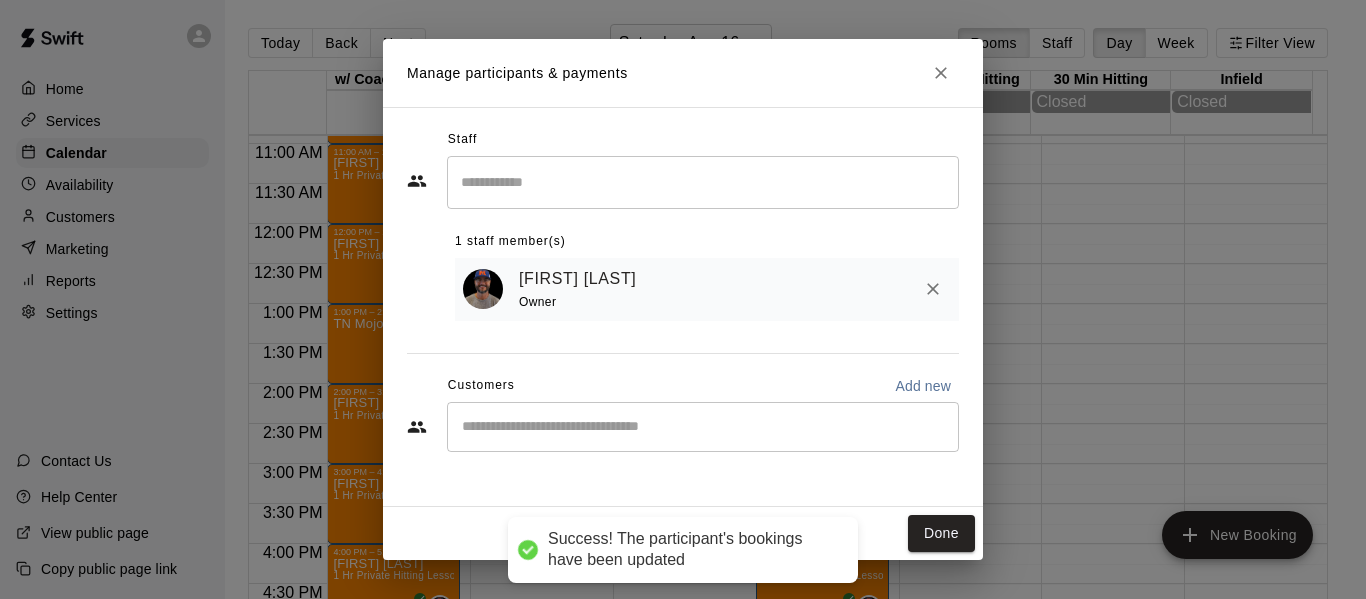 scroll, scrollTop: 0, scrollLeft: 0, axis: both 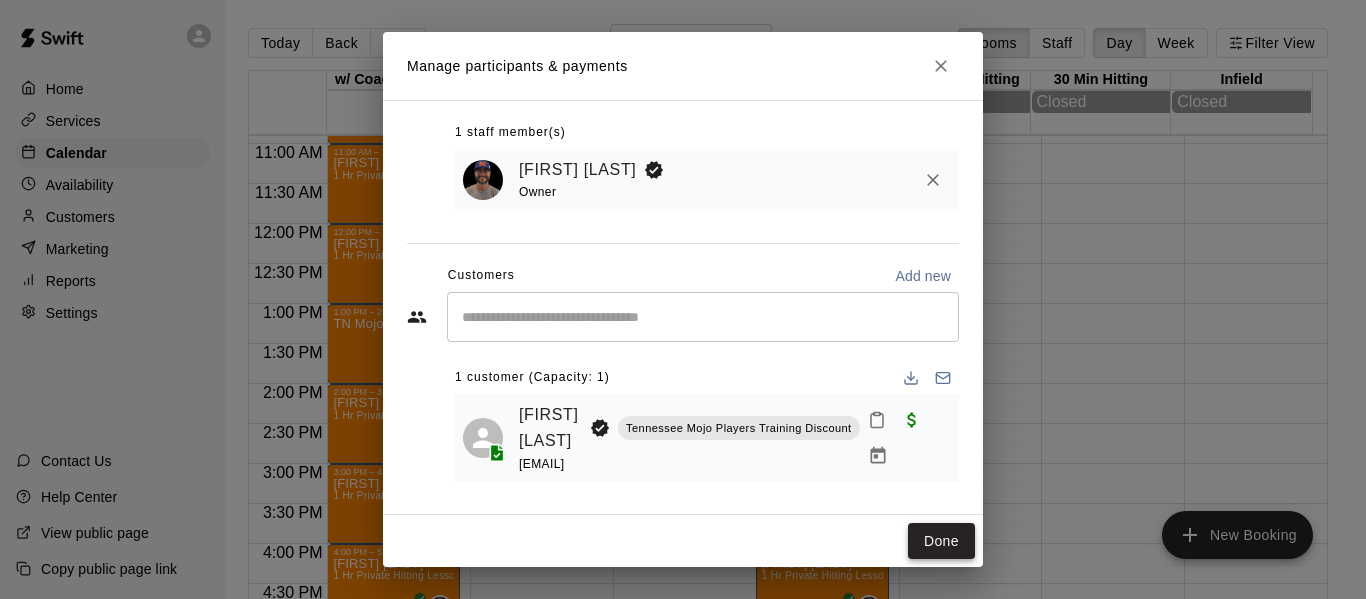 click on "Done" at bounding box center (941, 541) 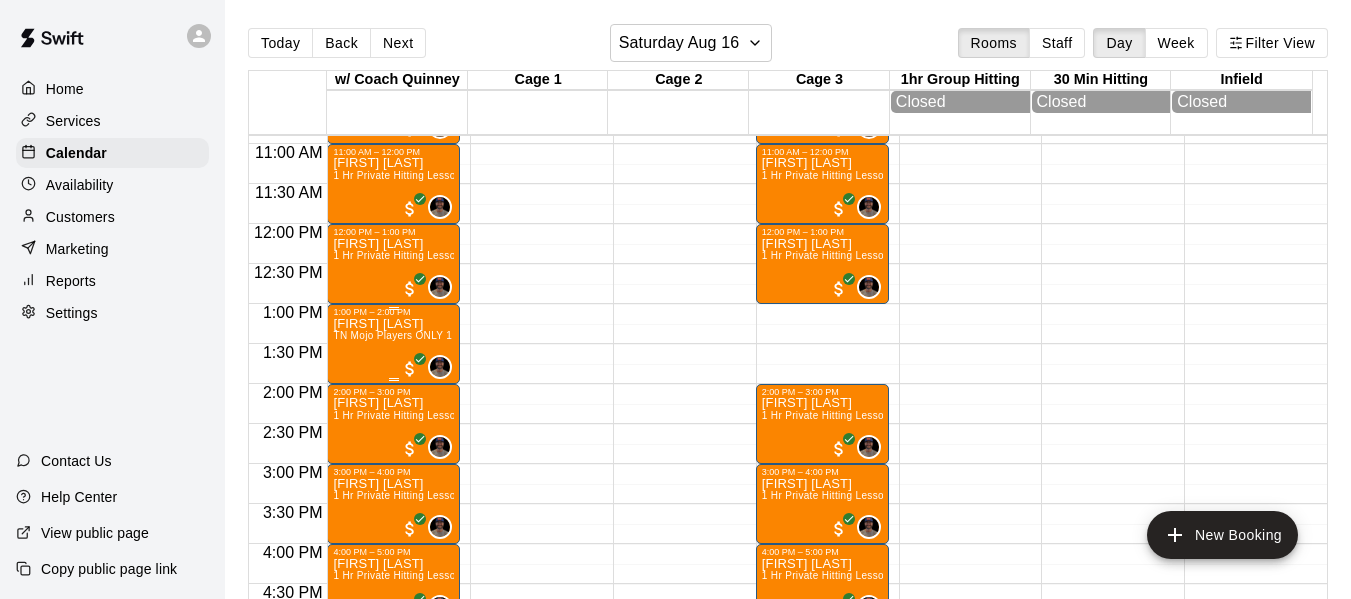 click on "[FIRST] [LAST] TN Mojo Players ONLY 1 Hr Private Hitting, Infield or Catching Training Lesson" at bounding box center [393, 616] 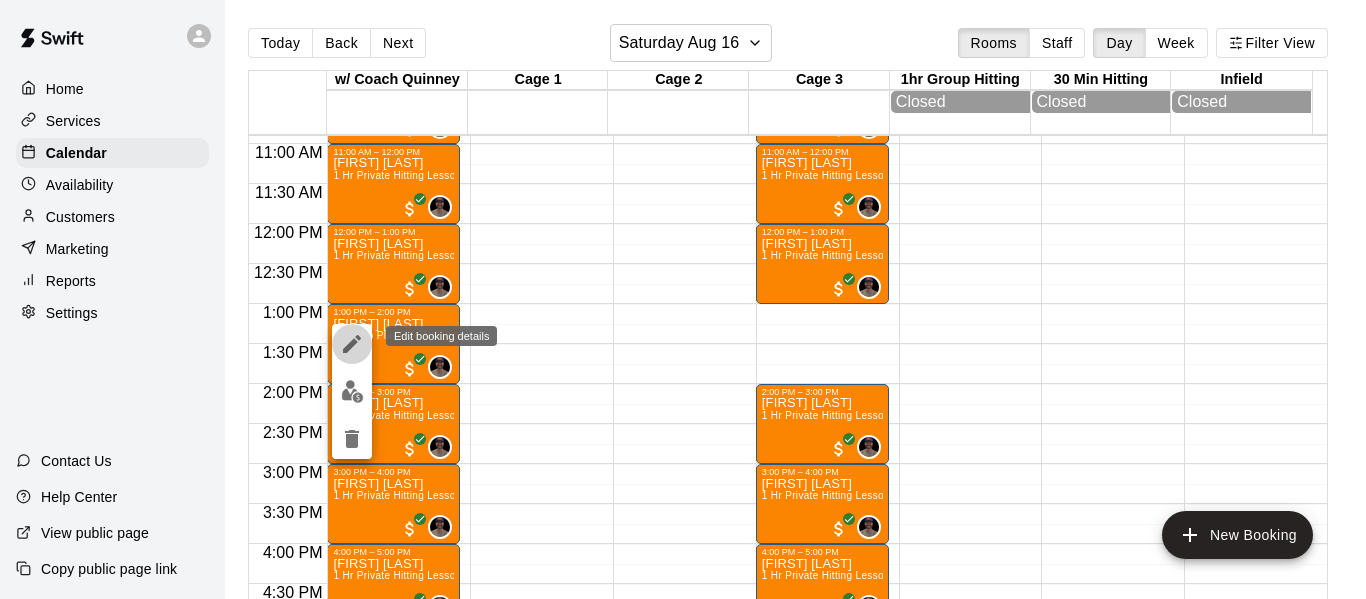 click 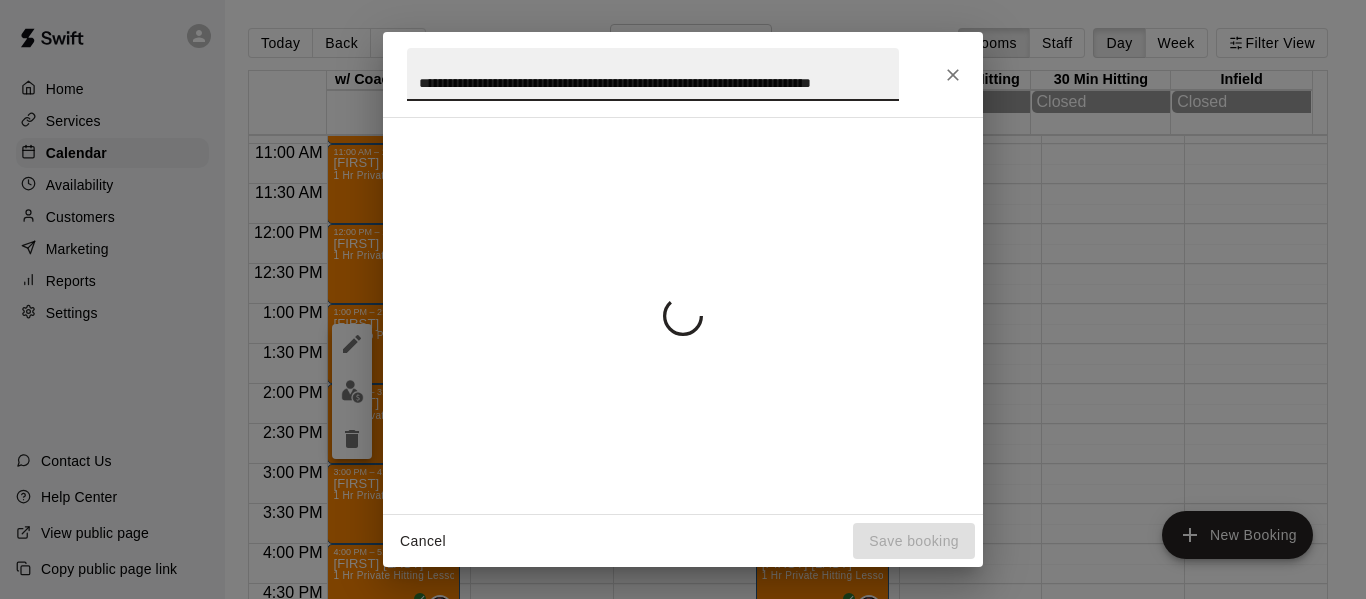 scroll, scrollTop: 0, scrollLeft: 65, axis: horizontal 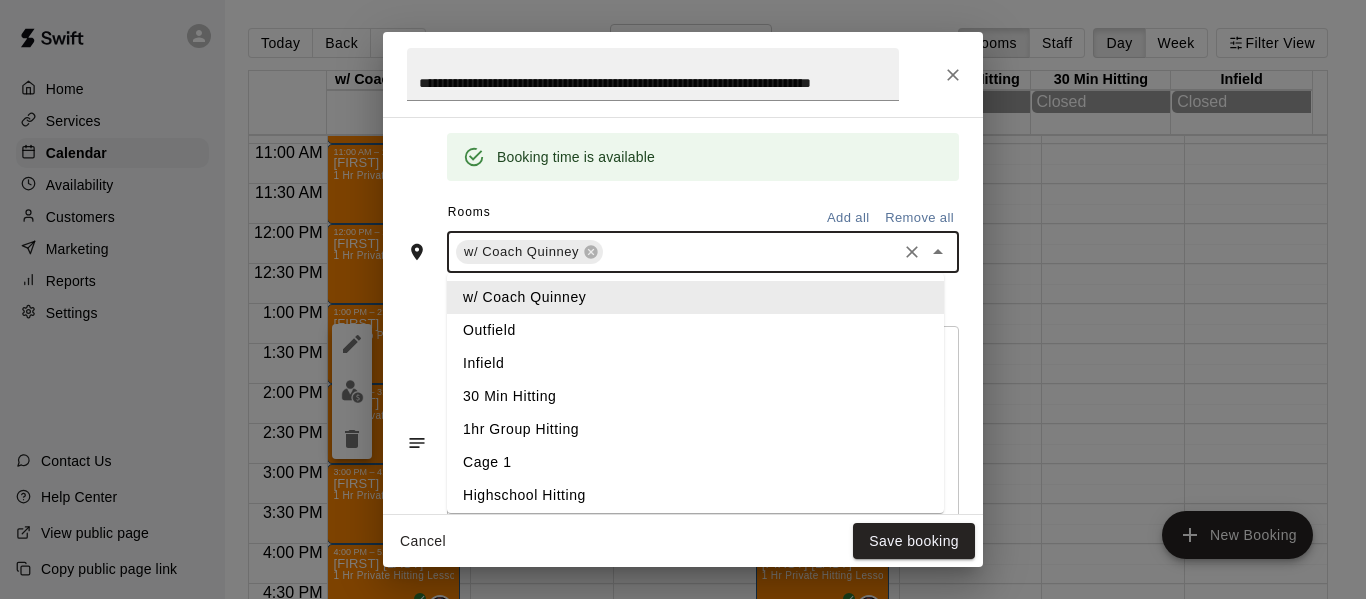 click at bounding box center (750, 252) 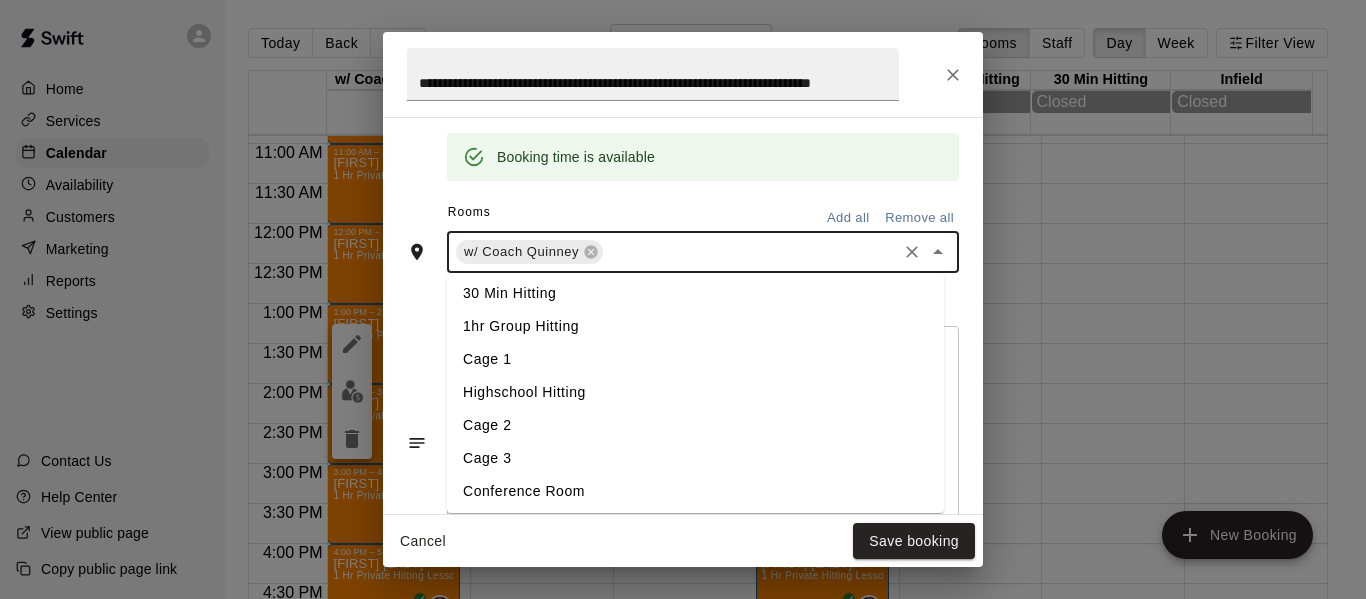 scroll, scrollTop: 106, scrollLeft: 0, axis: vertical 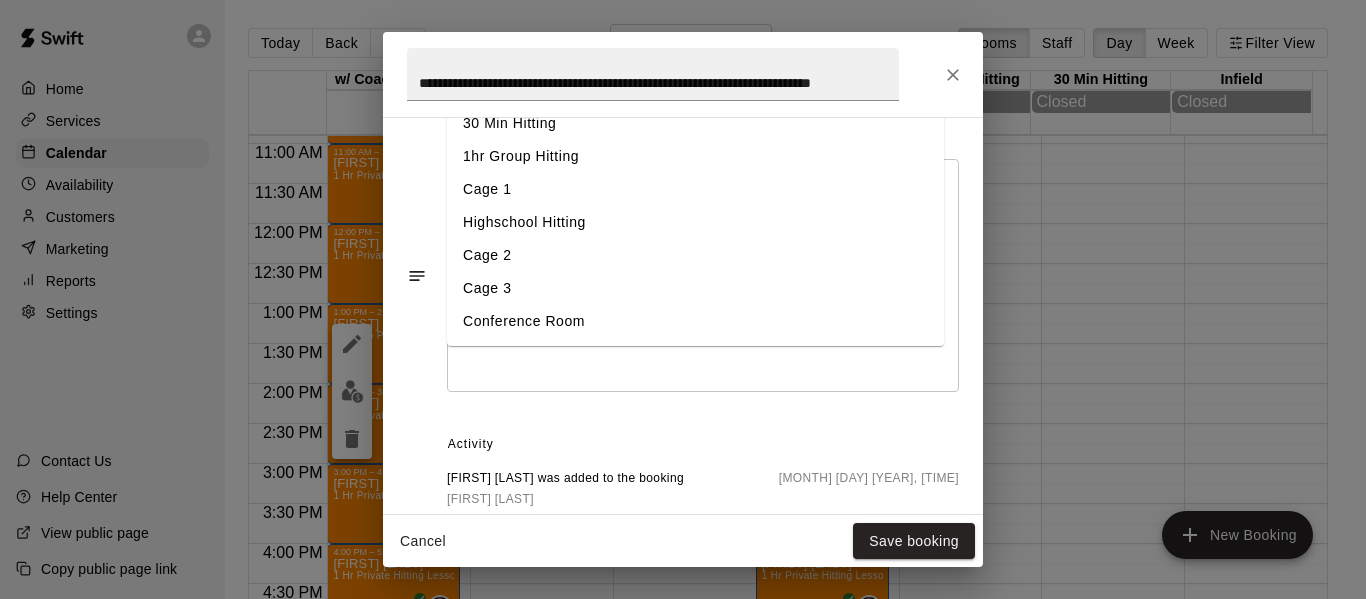 click on "Cage 3" at bounding box center (695, 288) 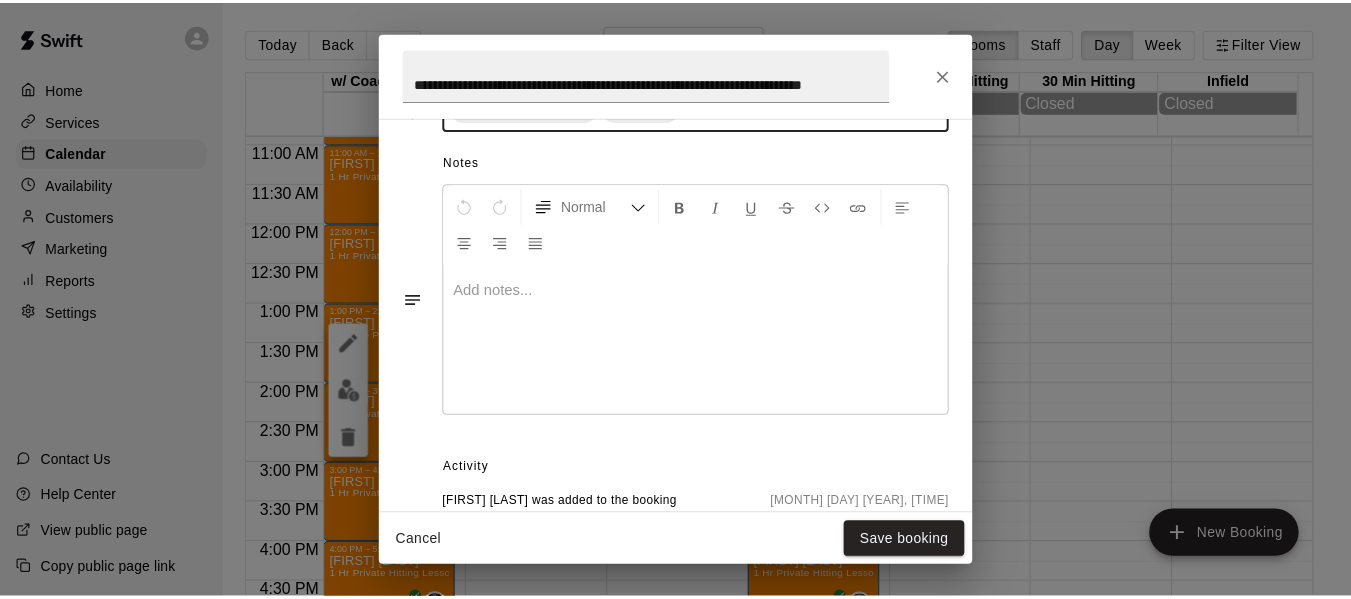 scroll, scrollTop: 567, scrollLeft: 0, axis: vertical 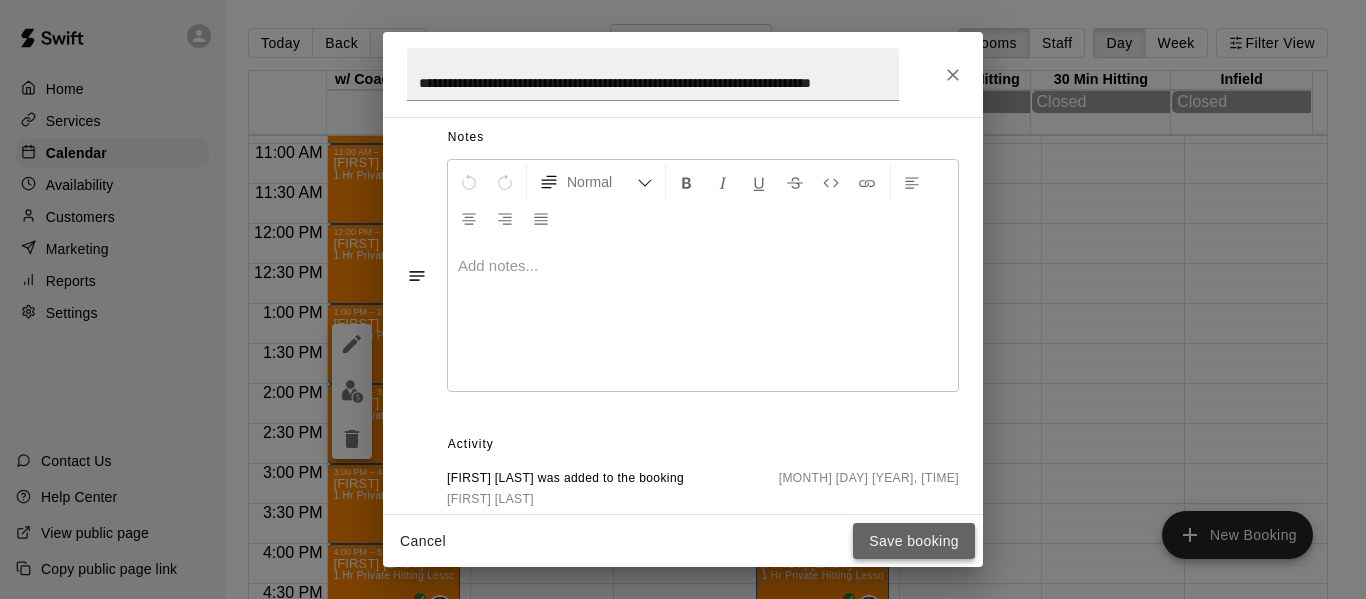 click on "Save booking" at bounding box center (914, 541) 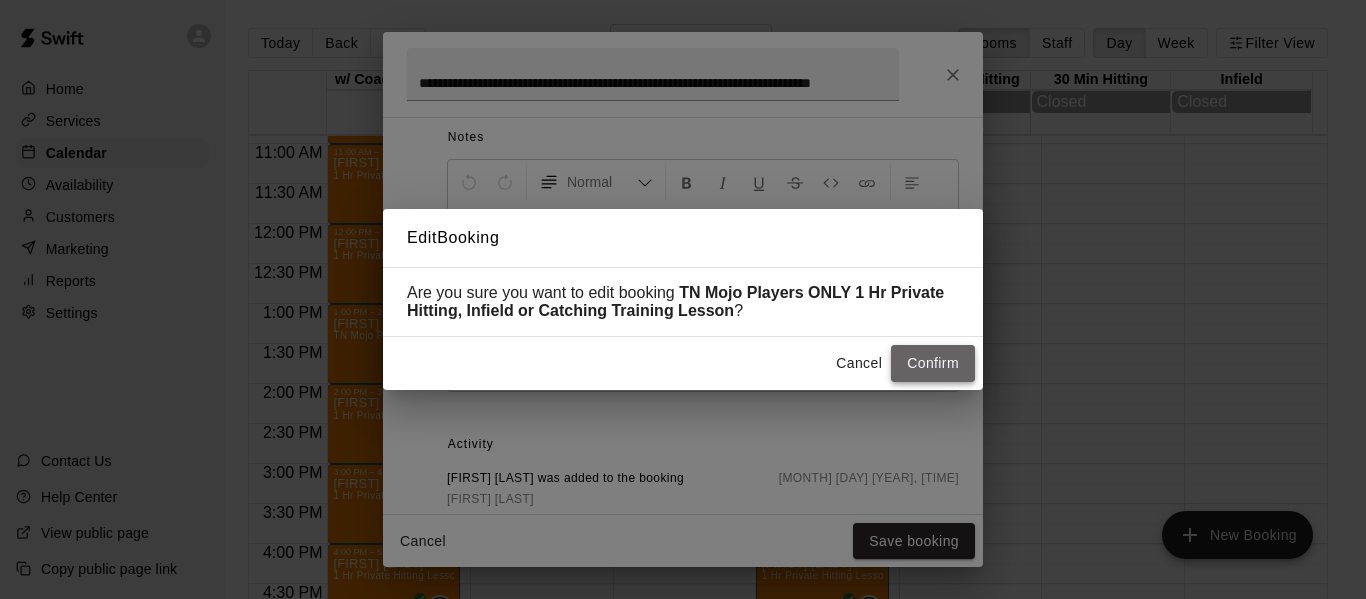click on "Confirm" at bounding box center [933, 363] 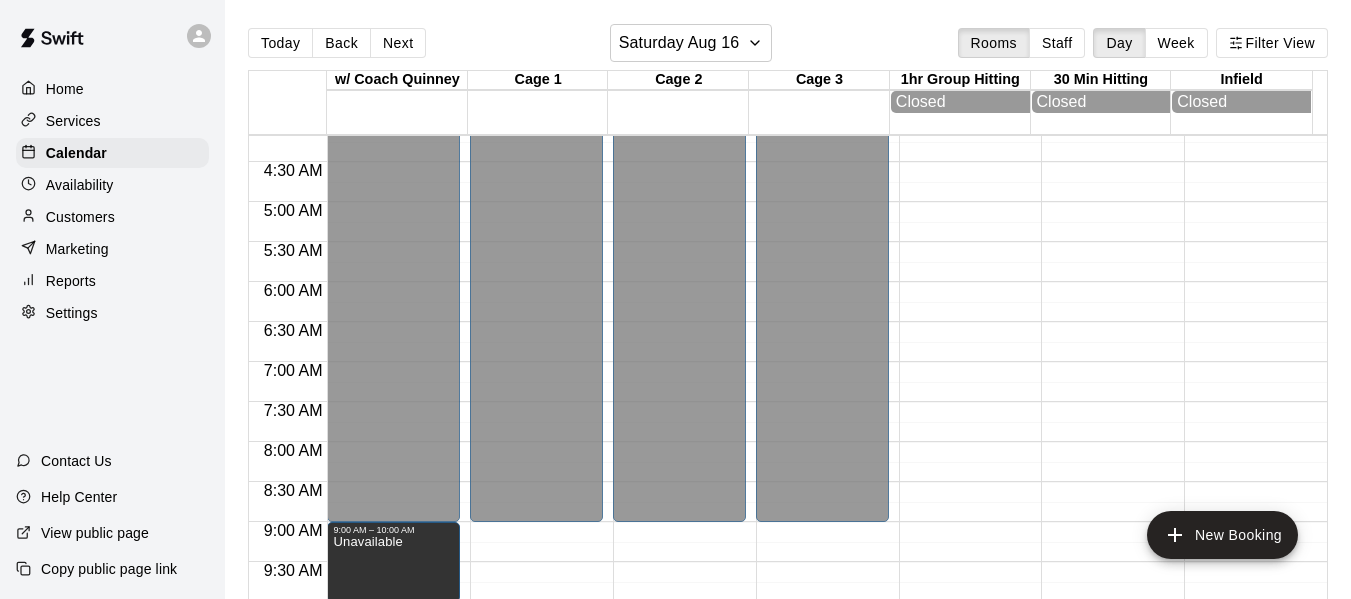 scroll, scrollTop: 372, scrollLeft: 0, axis: vertical 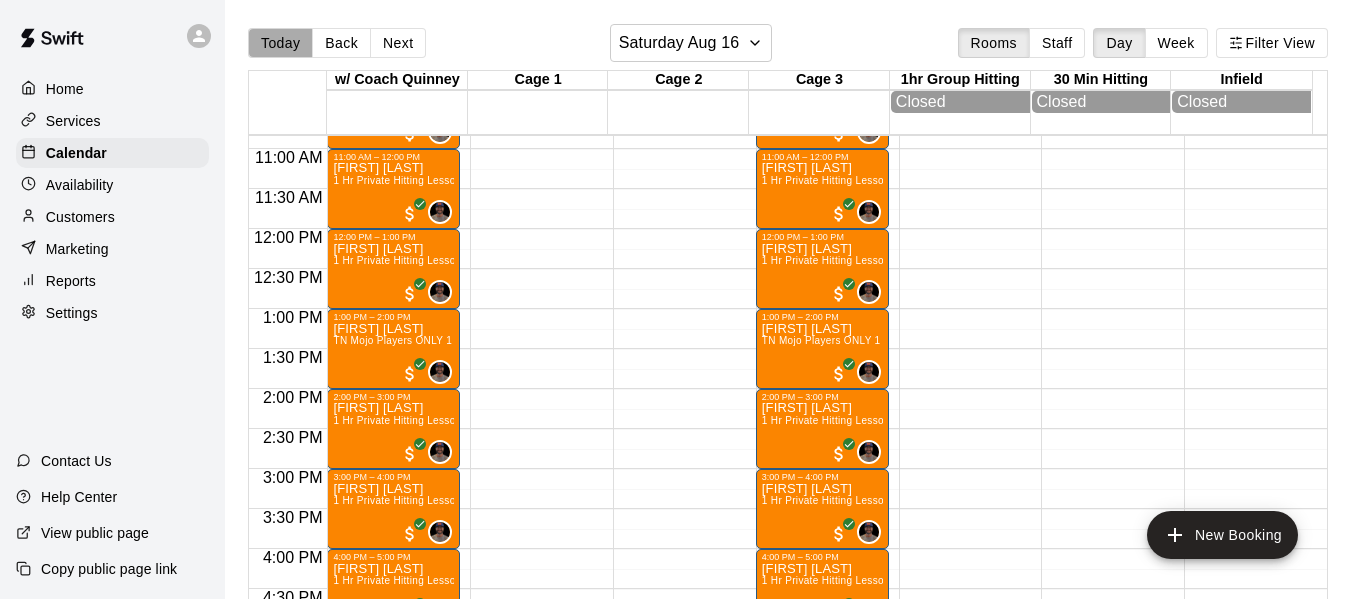 click on "Today" at bounding box center (280, 43) 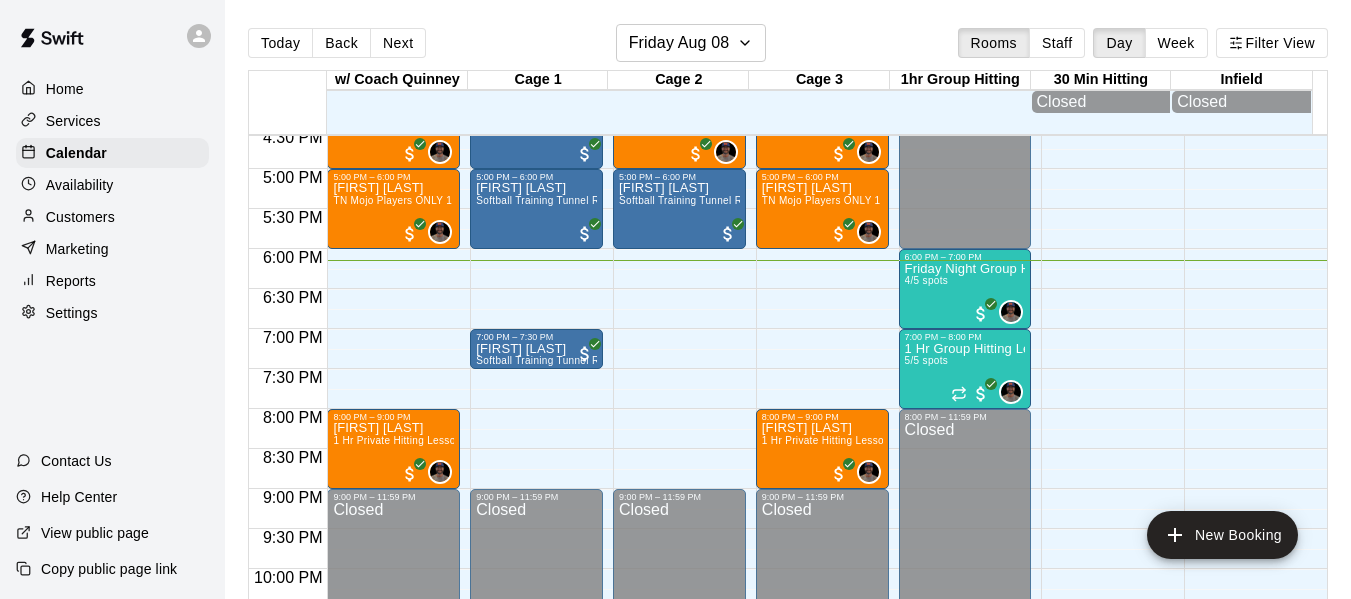 scroll, scrollTop: 1367, scrollLeft: 0, axis: vertical 